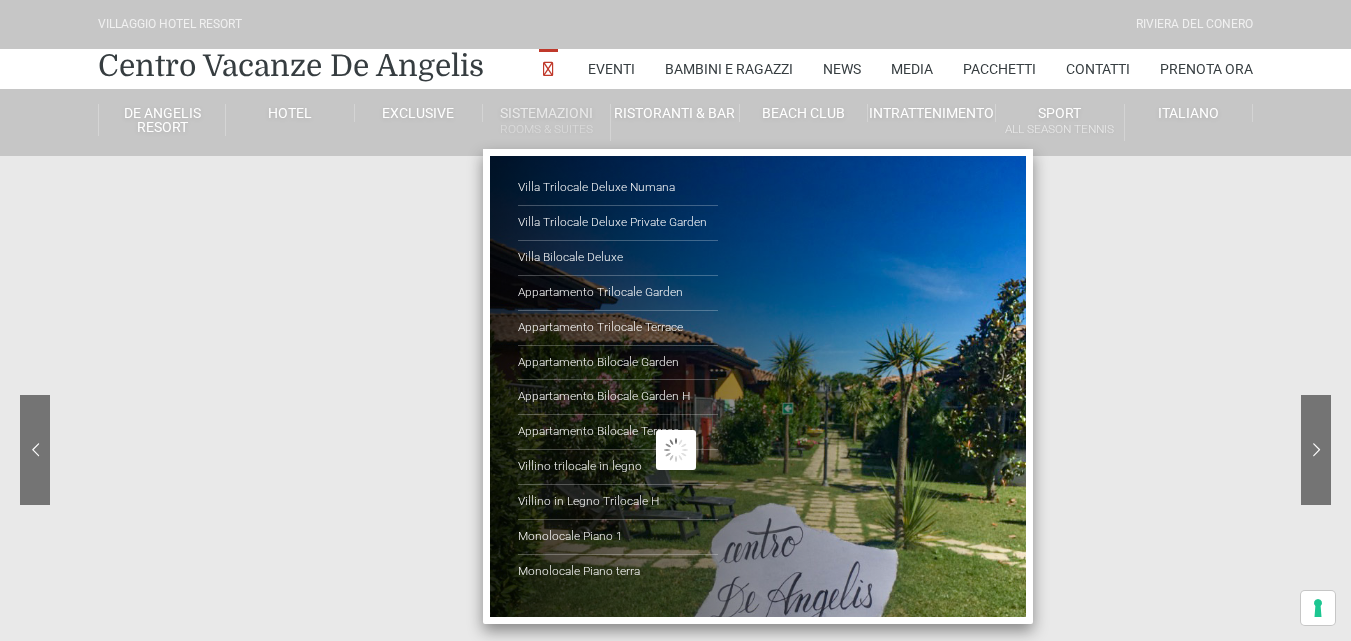 scroll, scrollTop: 0, scrollLeft: 0, axis: both 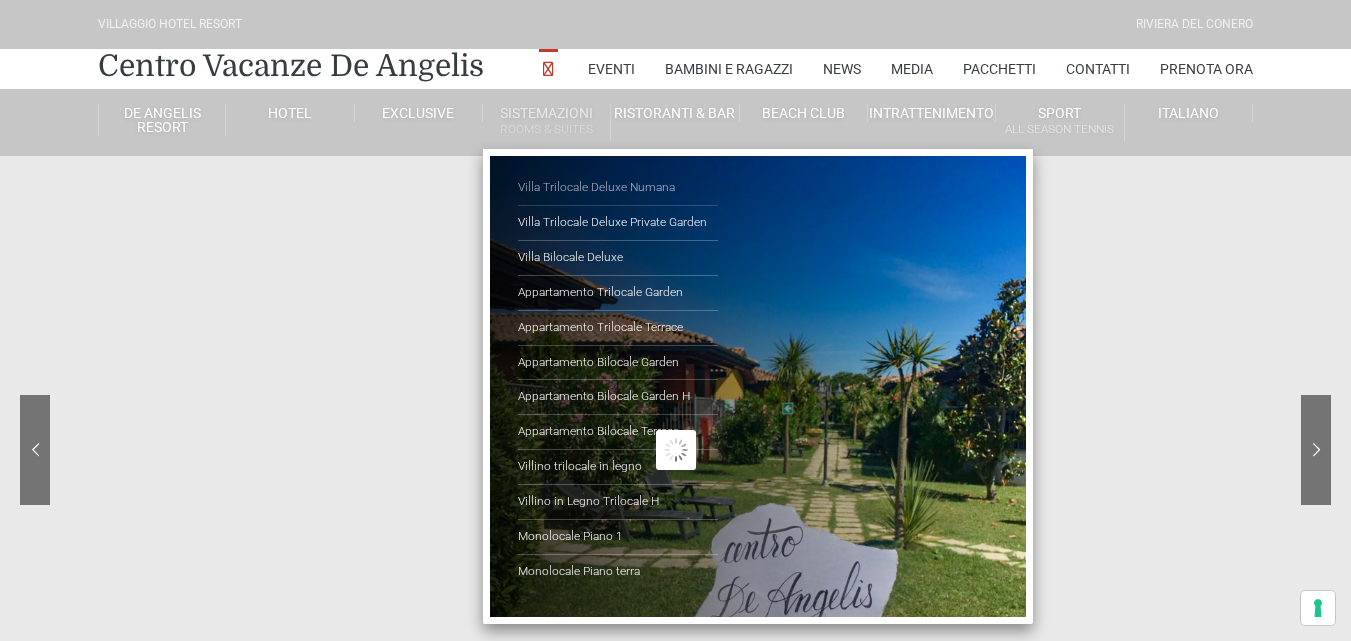 click on "Villa Trilocale Deluxe Numana" at bounding box center (618, 188) 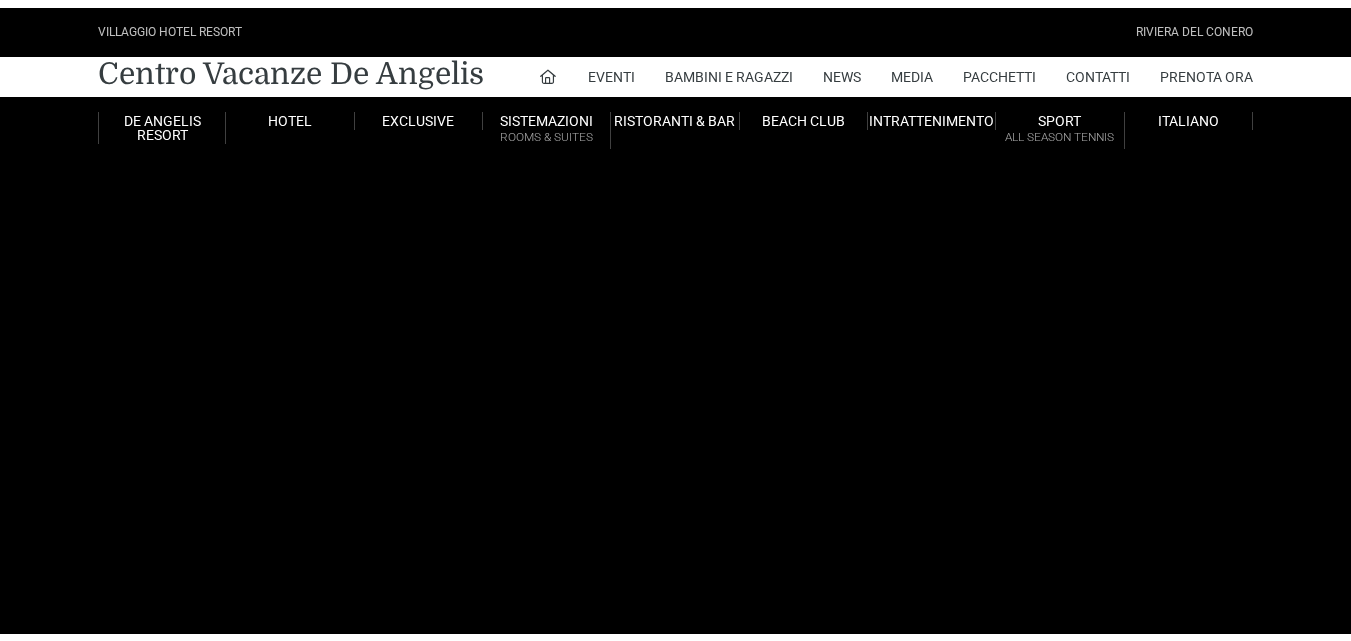 scroll, scrollTop: 0, scrollLeft: 0, axis: both 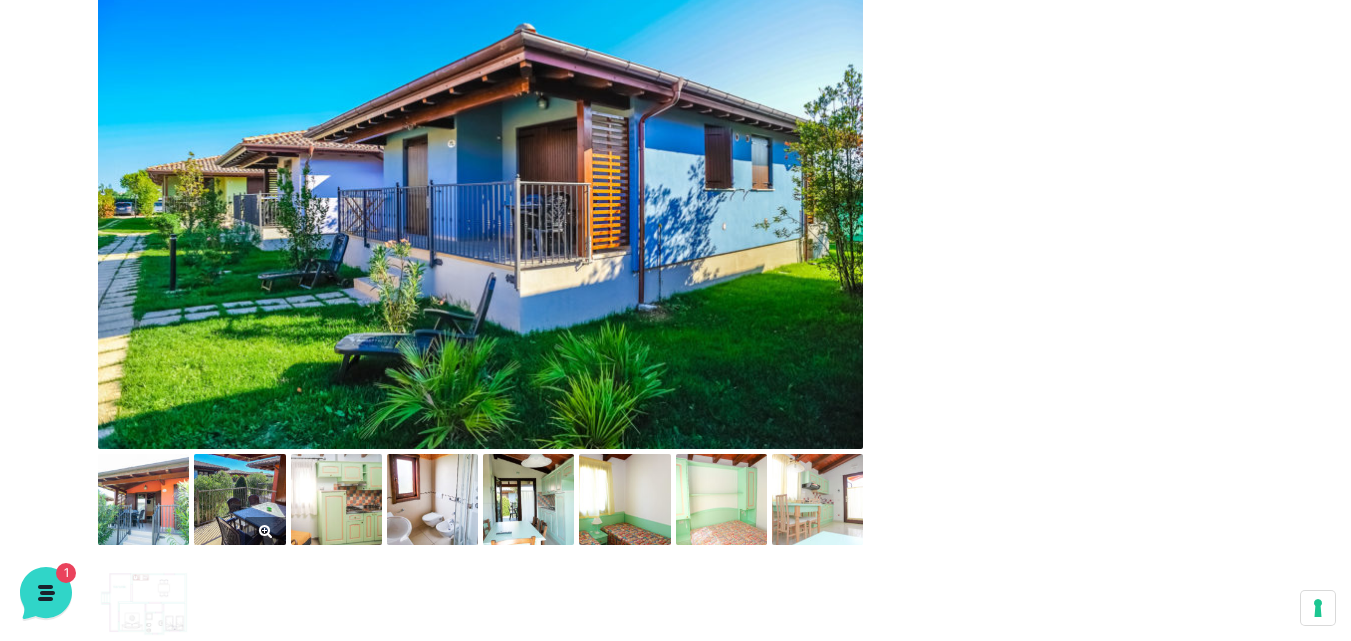 click at bounding box center (239, 499) 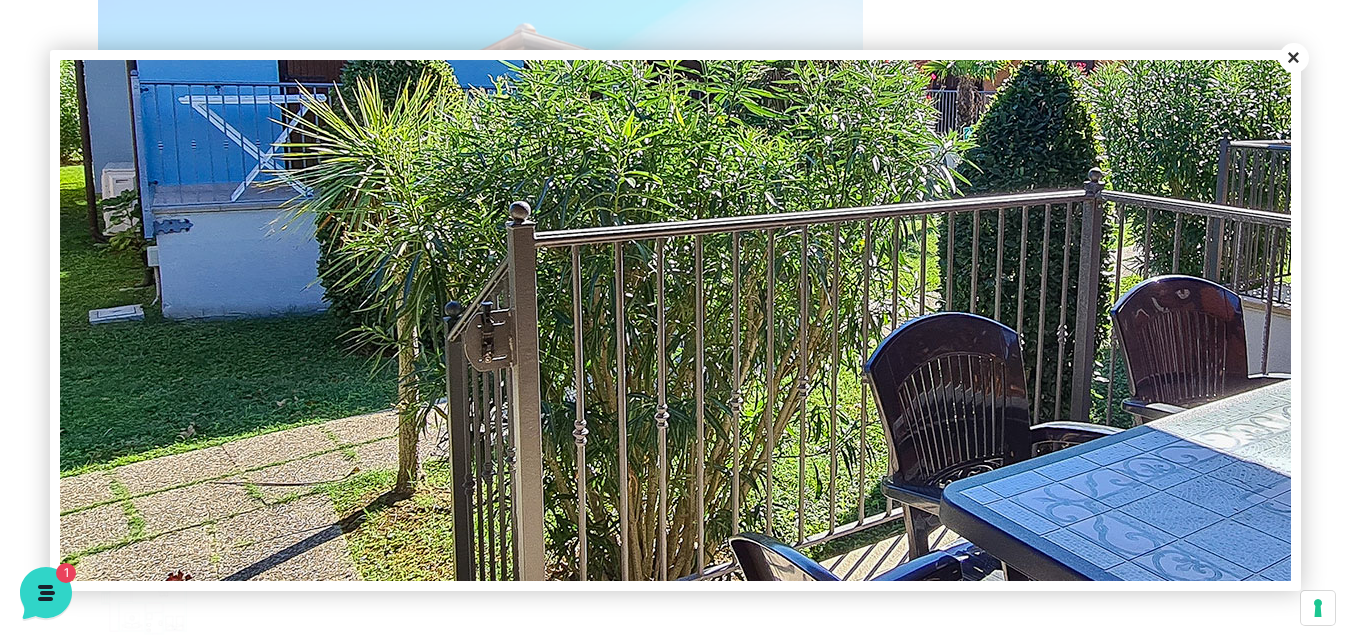 scroll, scrollTop: 300, scrollLeft: 0, axis: vertical 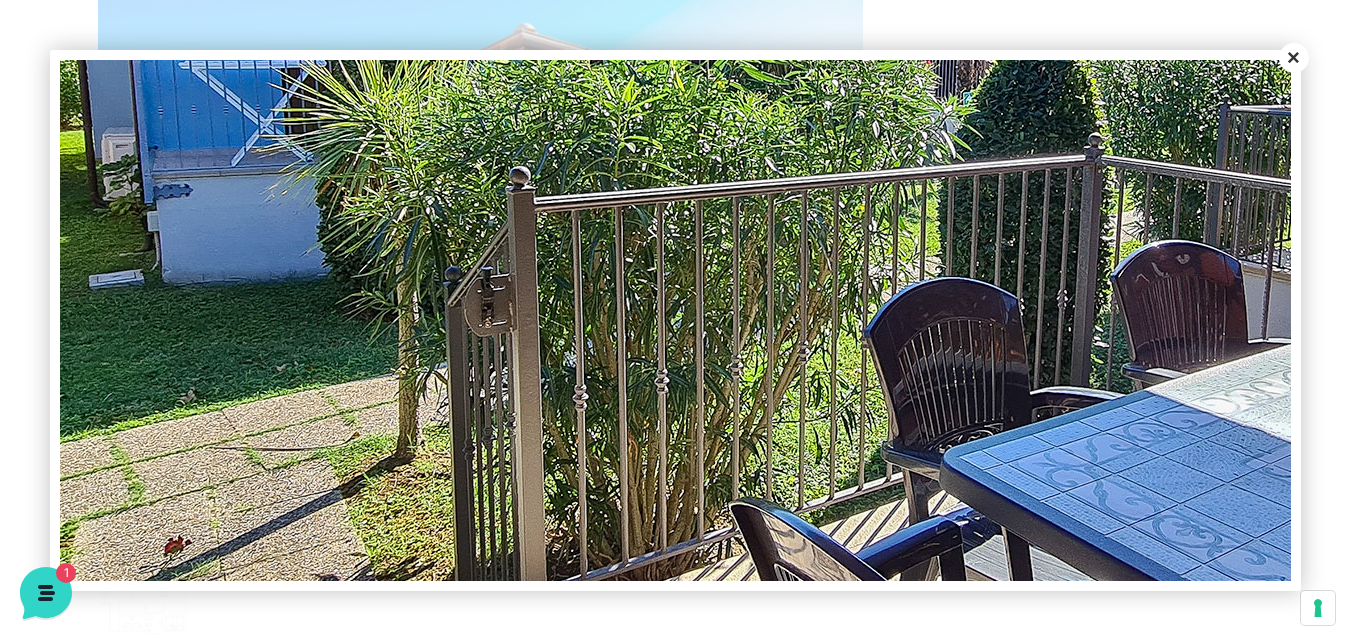 click on "Close" at bounding box center [1294, 58] 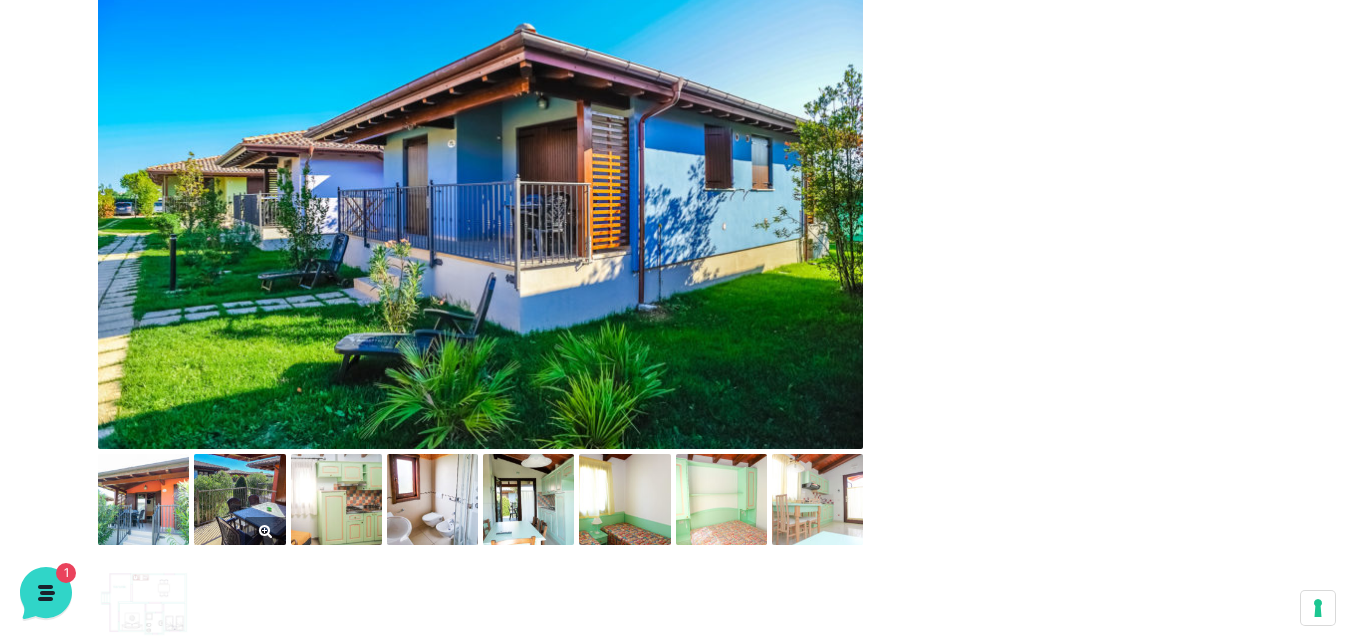 click at bounding box center (239, 499) 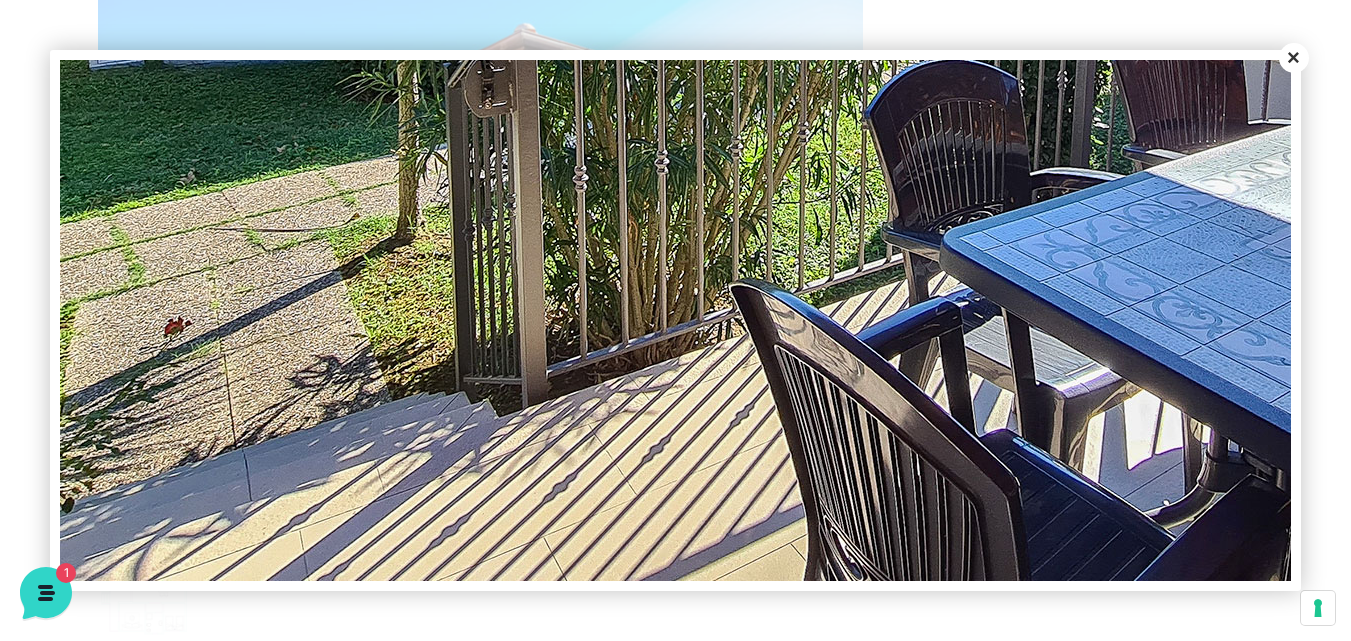scroll, scrollTop: 574, scrollLeft: 0, axis: vertical 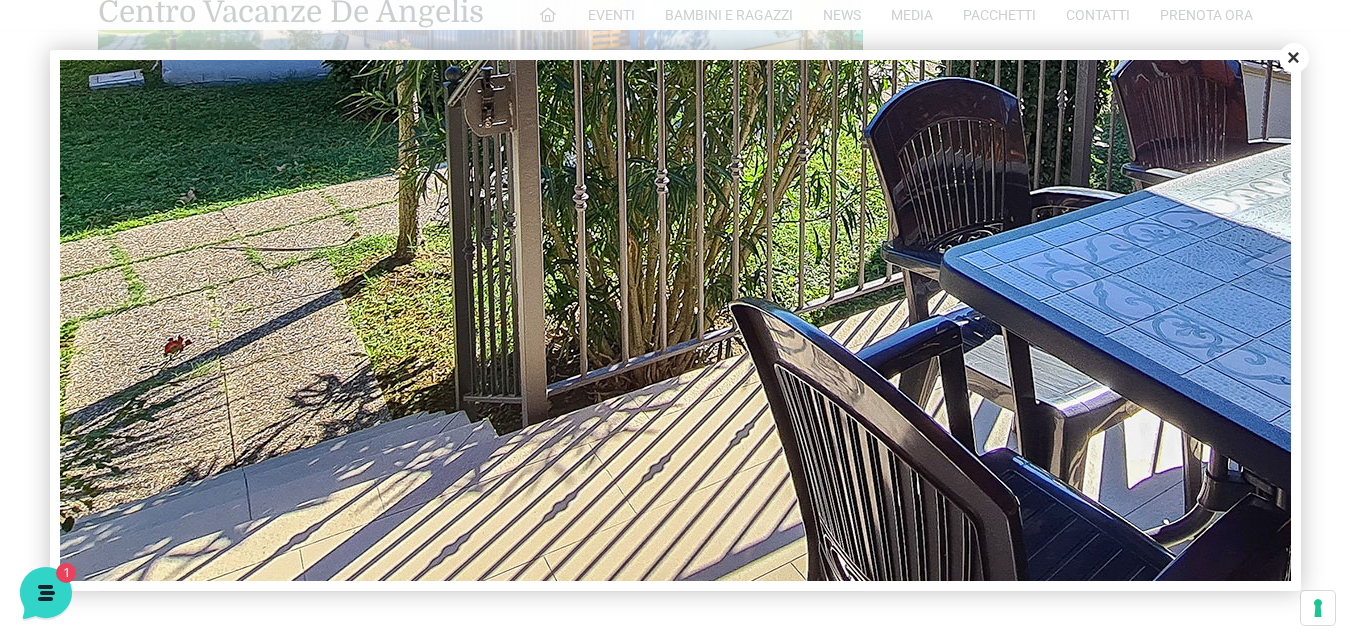 click on "Close" at bounding box center [1294, 58] 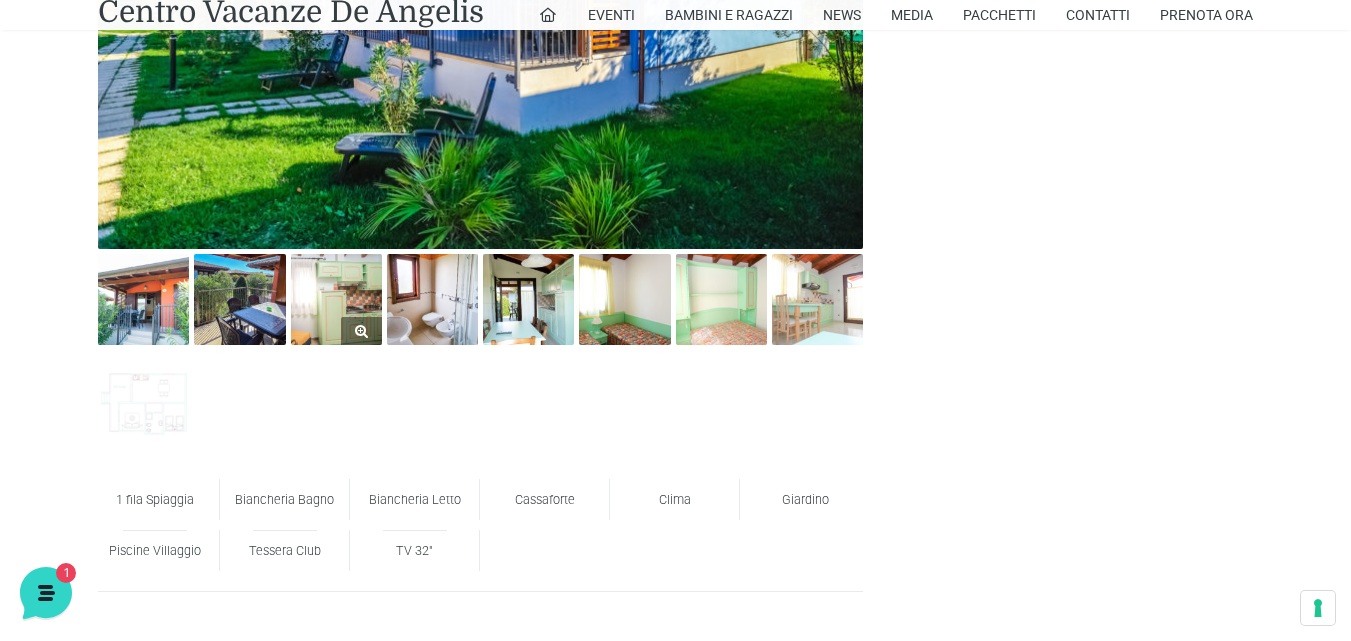 click at bounding box center (336, 299) 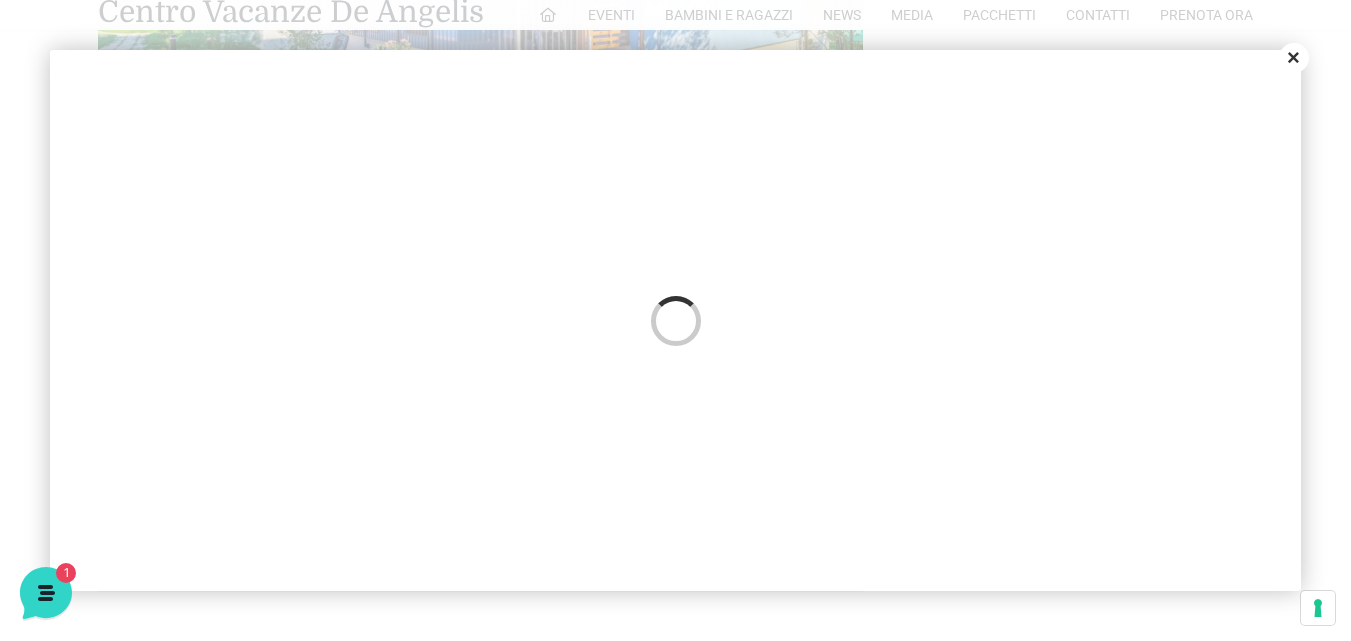 scroll, scrollTop: 0, scrollLeft: 0, axis: both 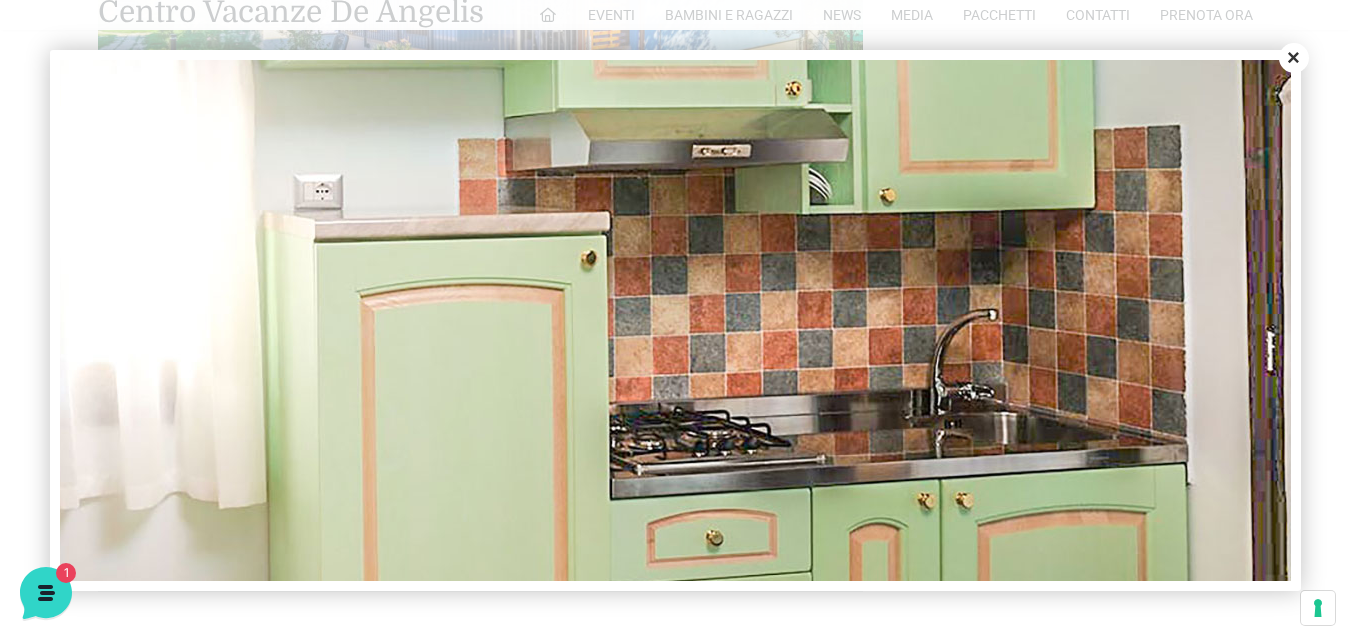 click on "Close" at bounding box center [1294, 58] 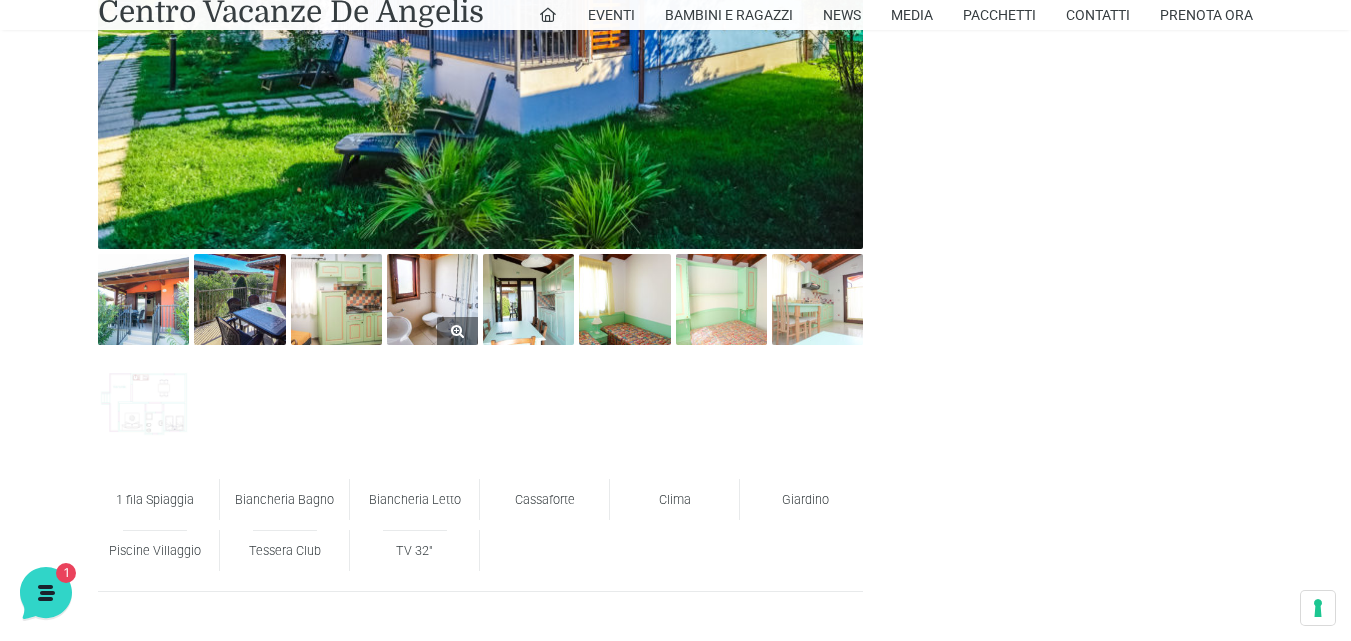 click at bounding box center (432, 299) 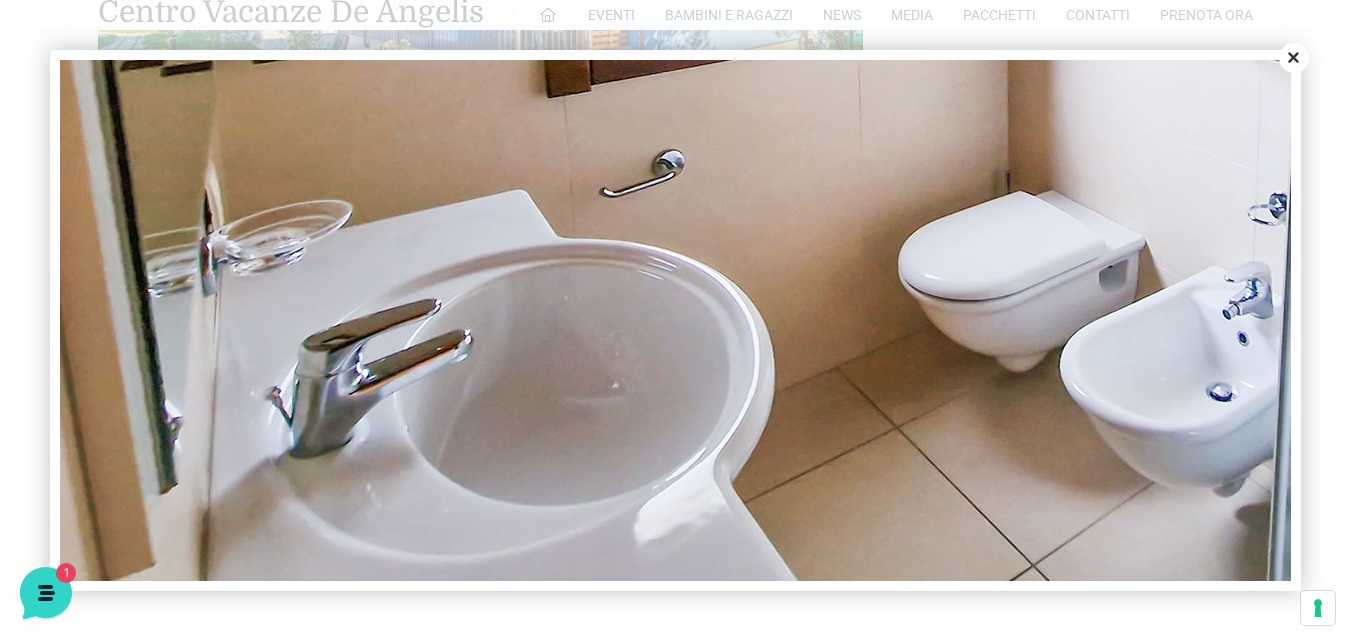 scroll, scrollTop: 574, scrollLeft: 0, axis: vertical 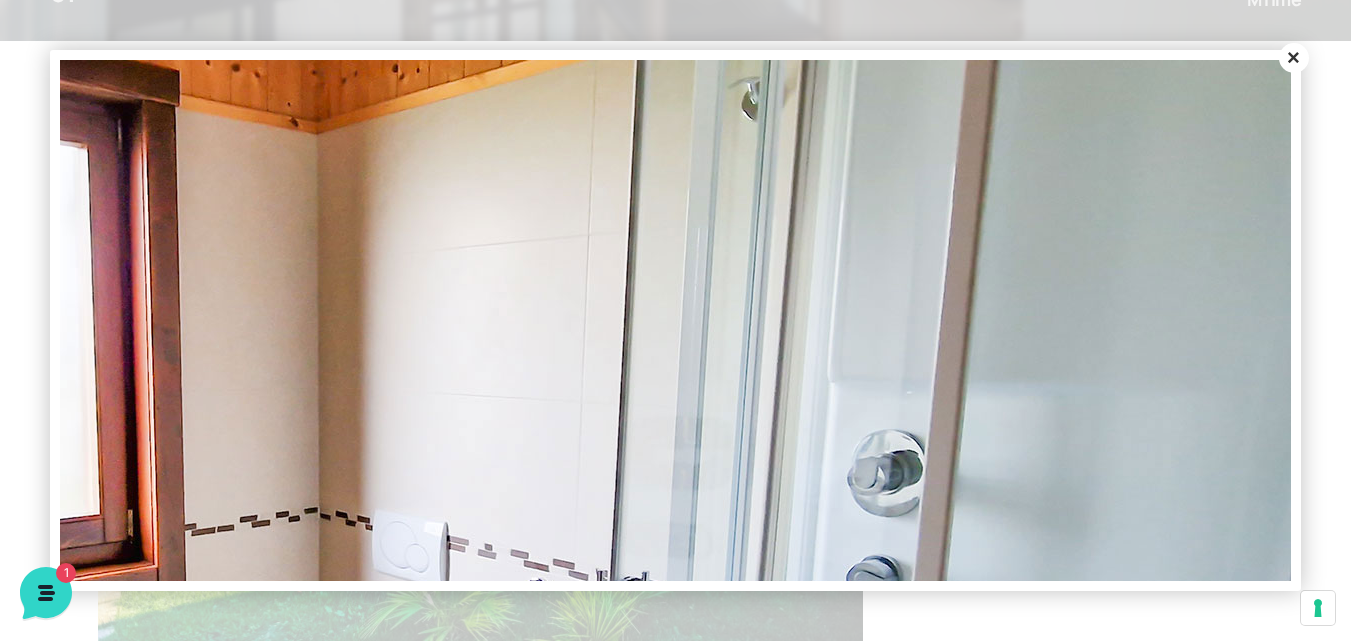 click on "Close" at bounding box center [1294, 58] 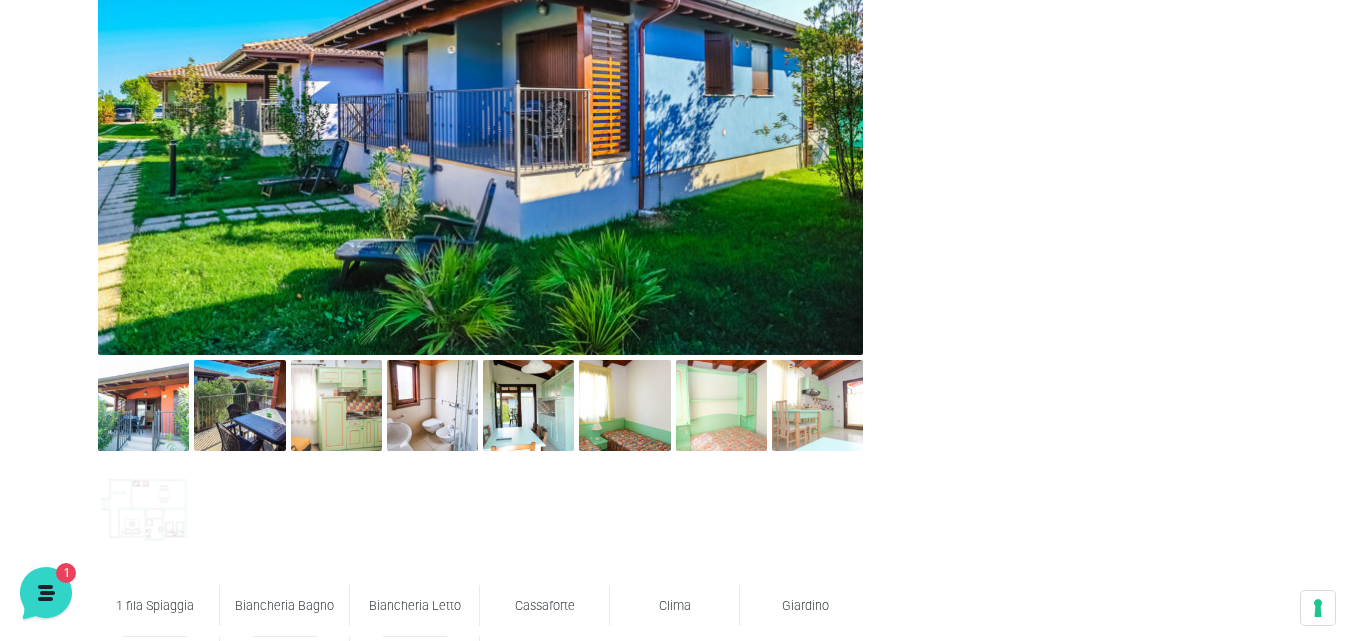 scroll, scrollTop: 1000, scrollLeft: 0, axis: vertical 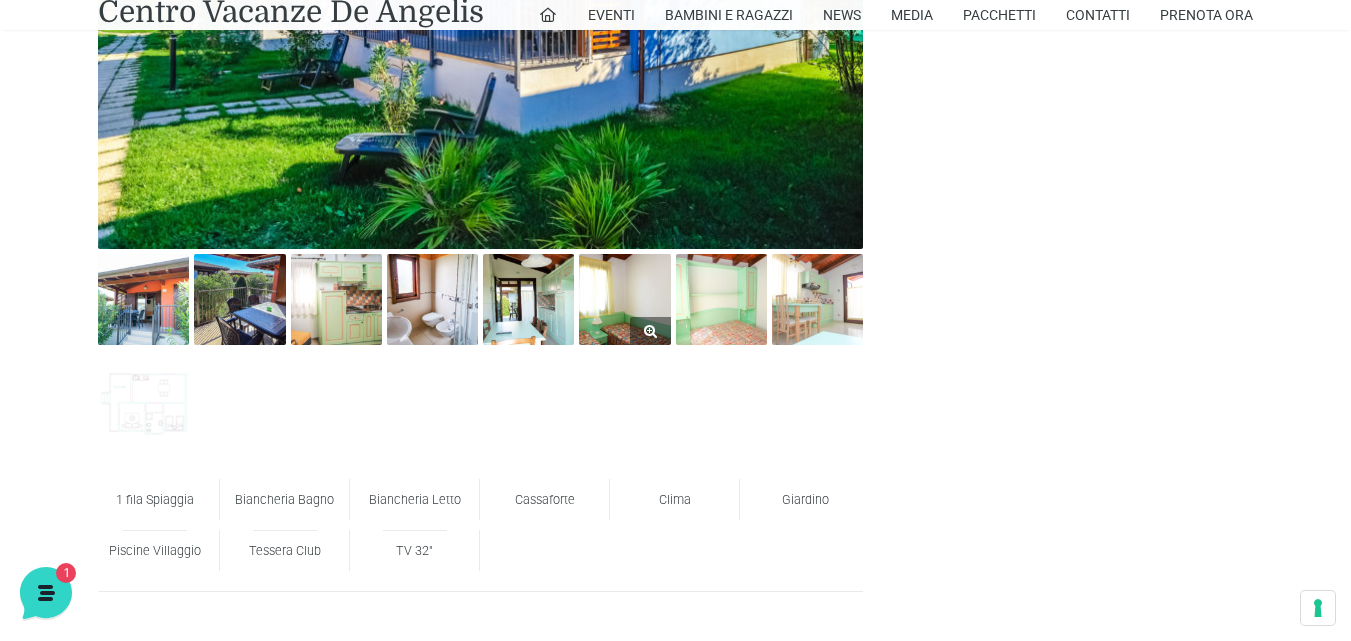 click at bounding box center (624, 299) 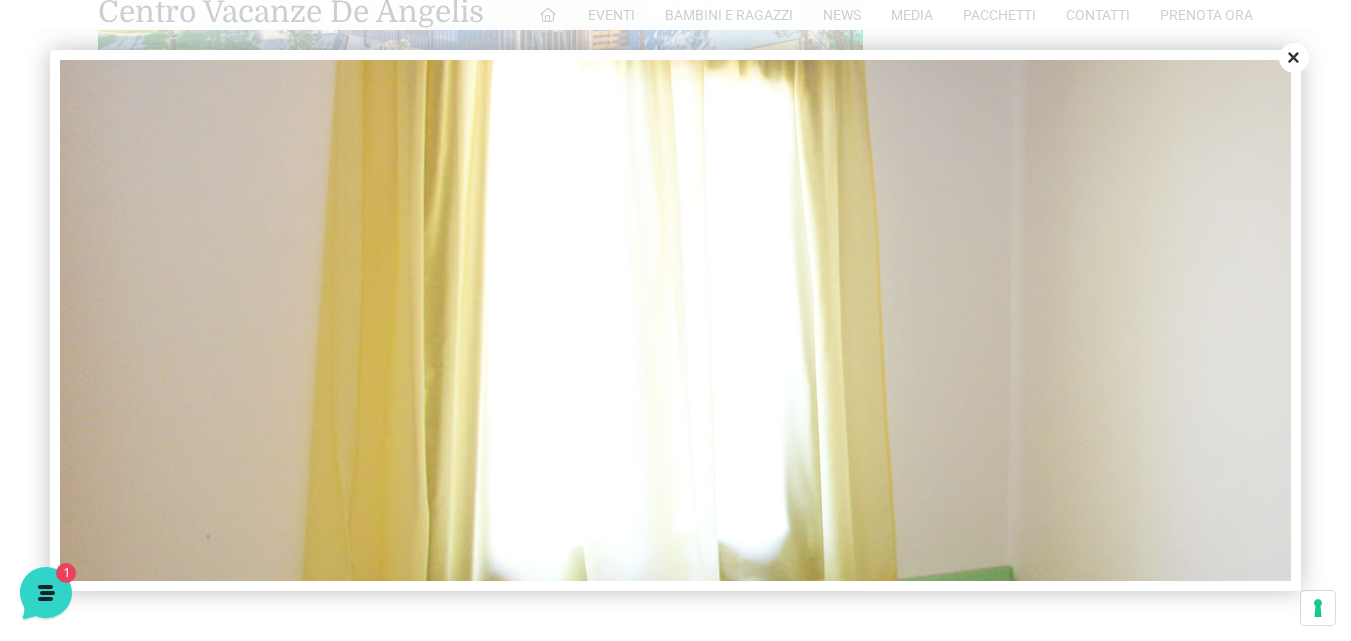 scroll, scrollTop: 574, scrollLeft: 0, axis: vertical 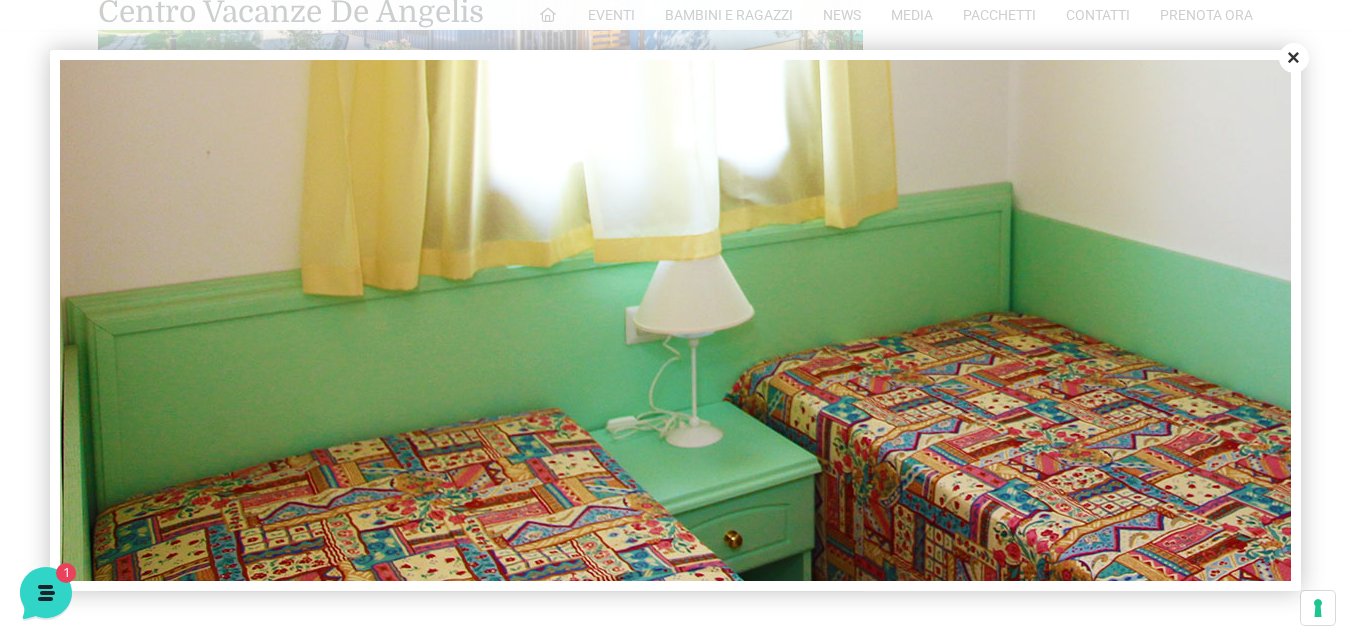 click on "Close" at bounding box center [1294, 58] 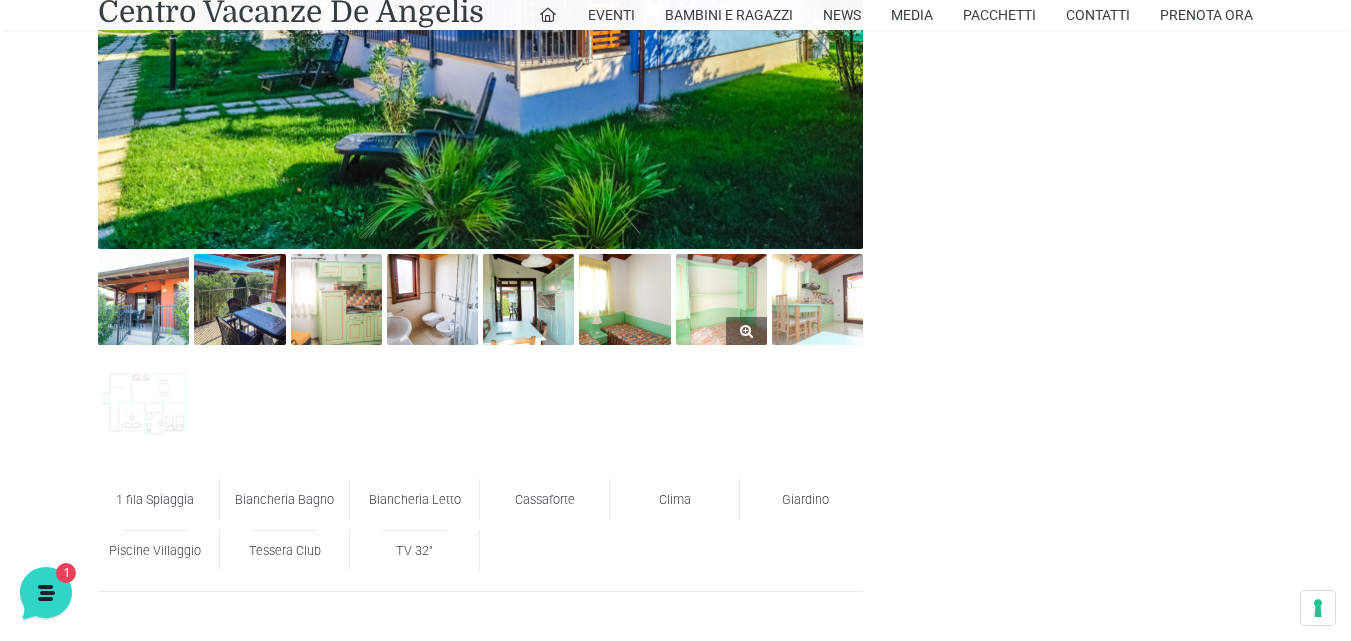 click at bounding box center (721, 299) 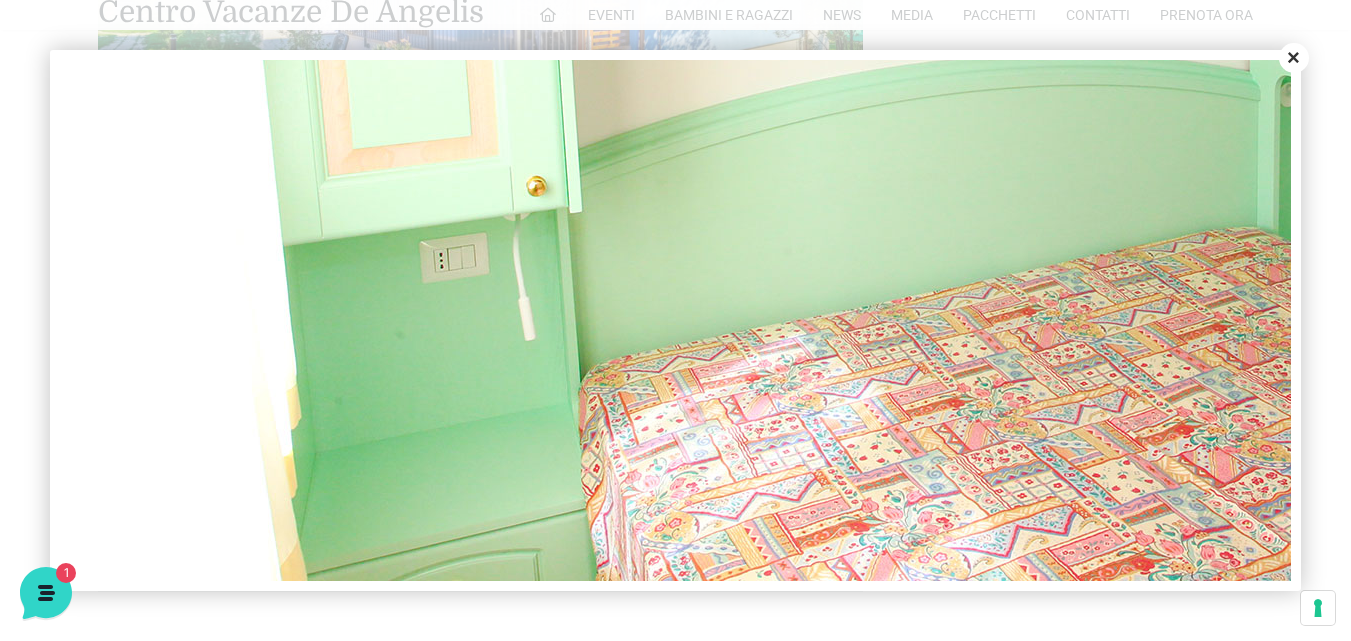 scroll, scrollTop: 774, scrollLeft: 0, axis: vertical 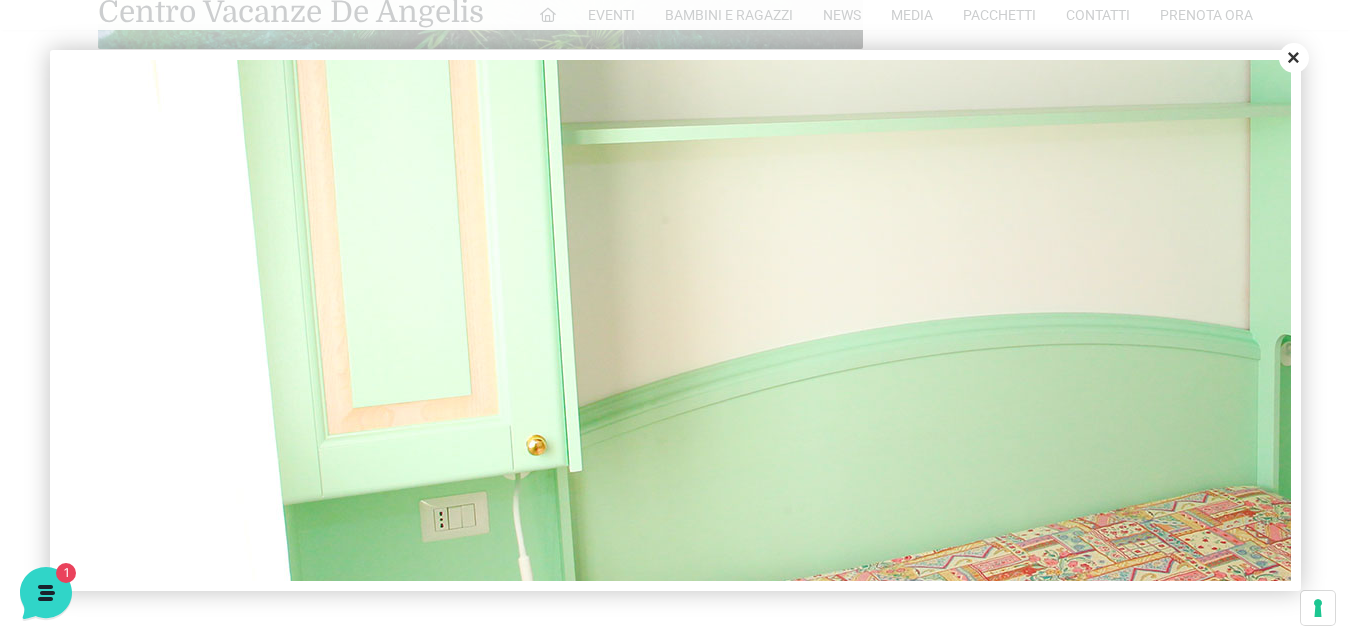 click on "Close" at bounding box center [1294, 58] 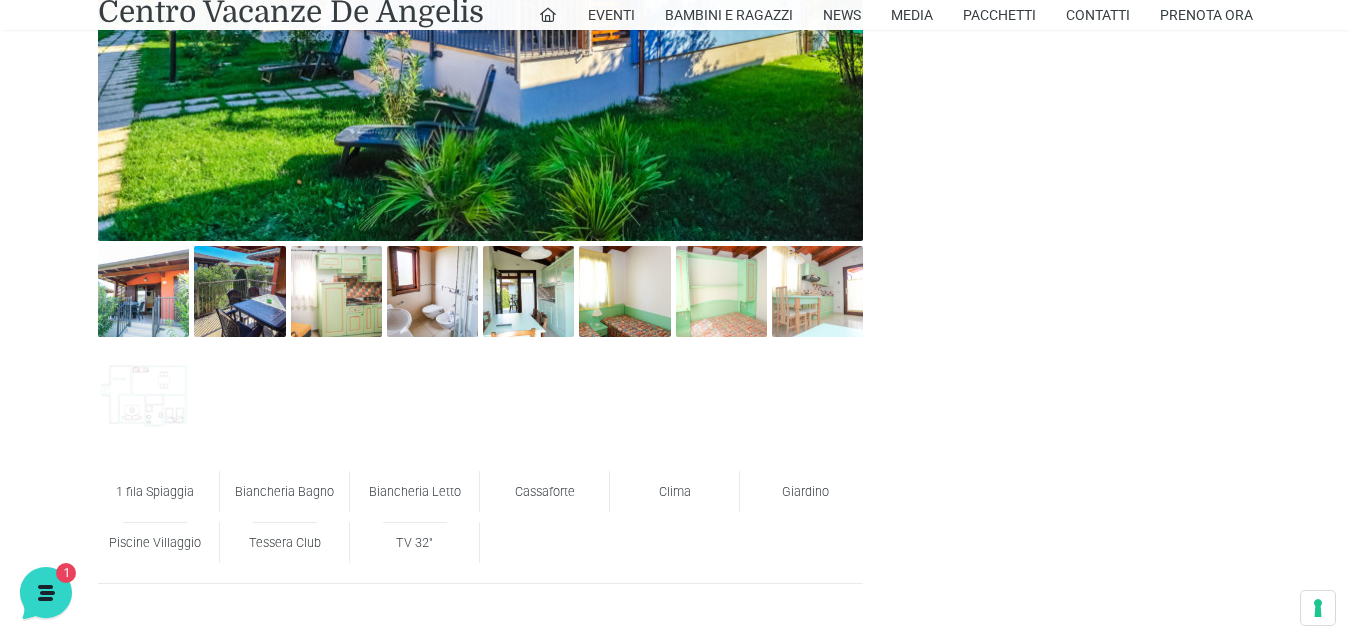 scroll 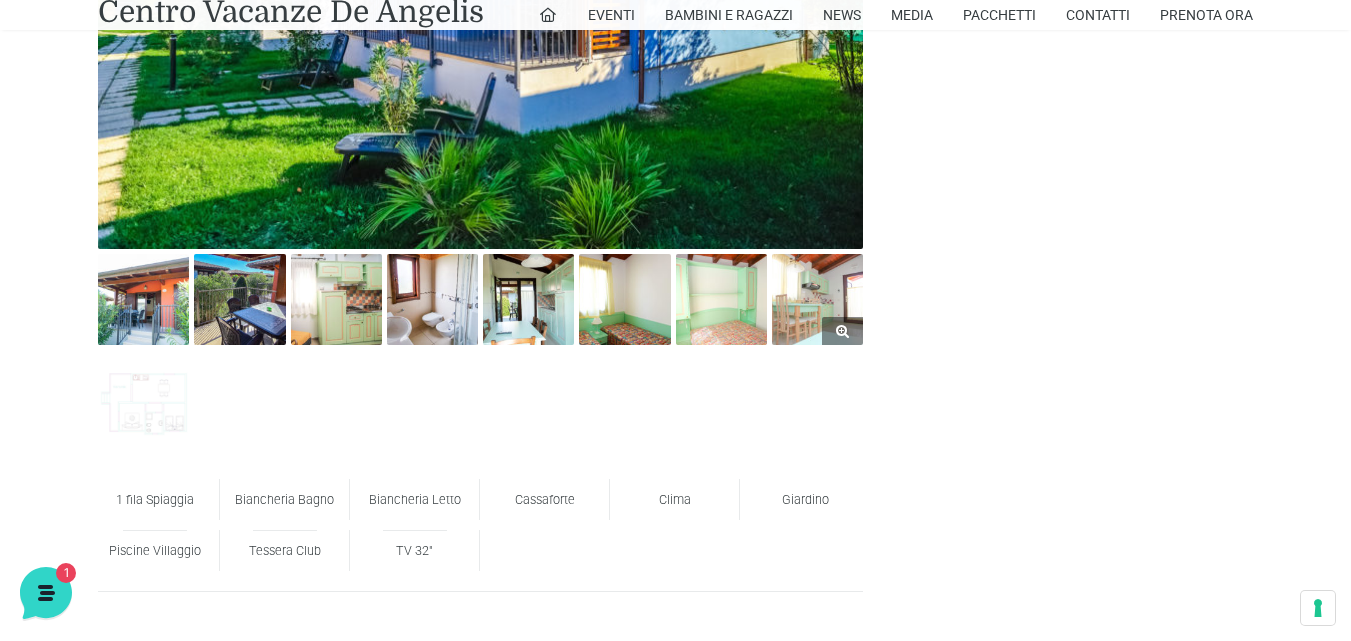 click at bounding box center [817, 299] 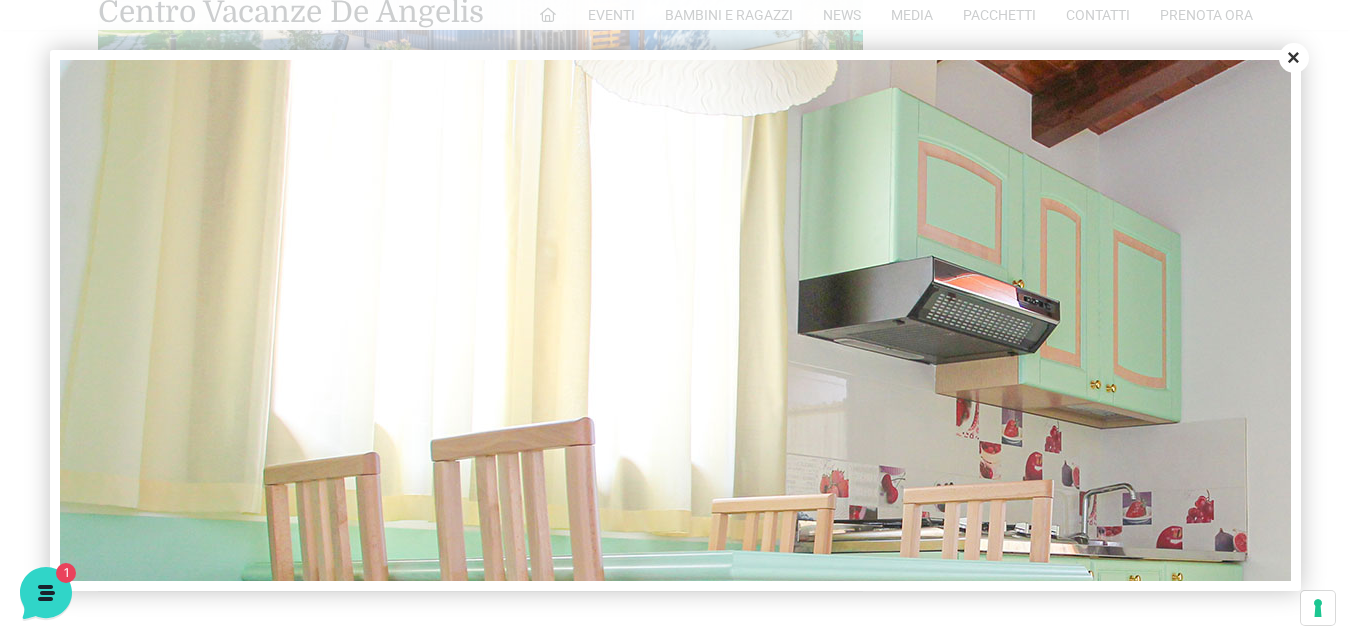 scroll, scrollTop: 74, scrollLeft: 0, axis: vertical 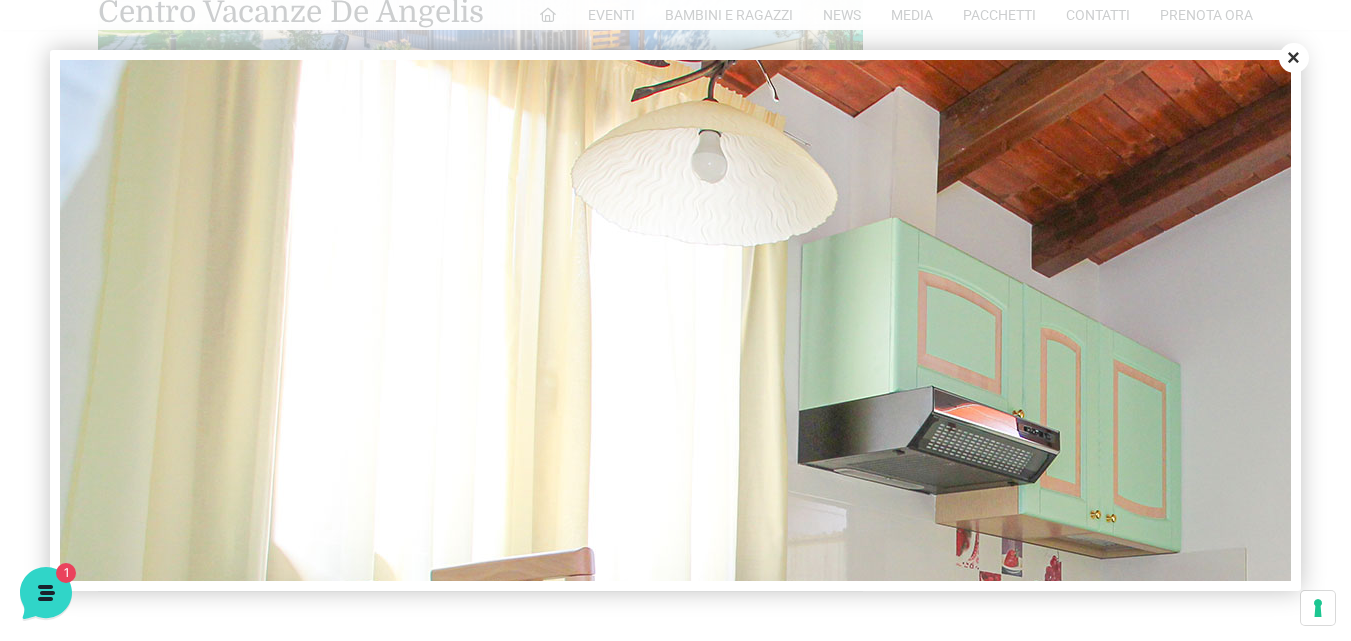 click on "Close" at bounding box center (1294, 58) 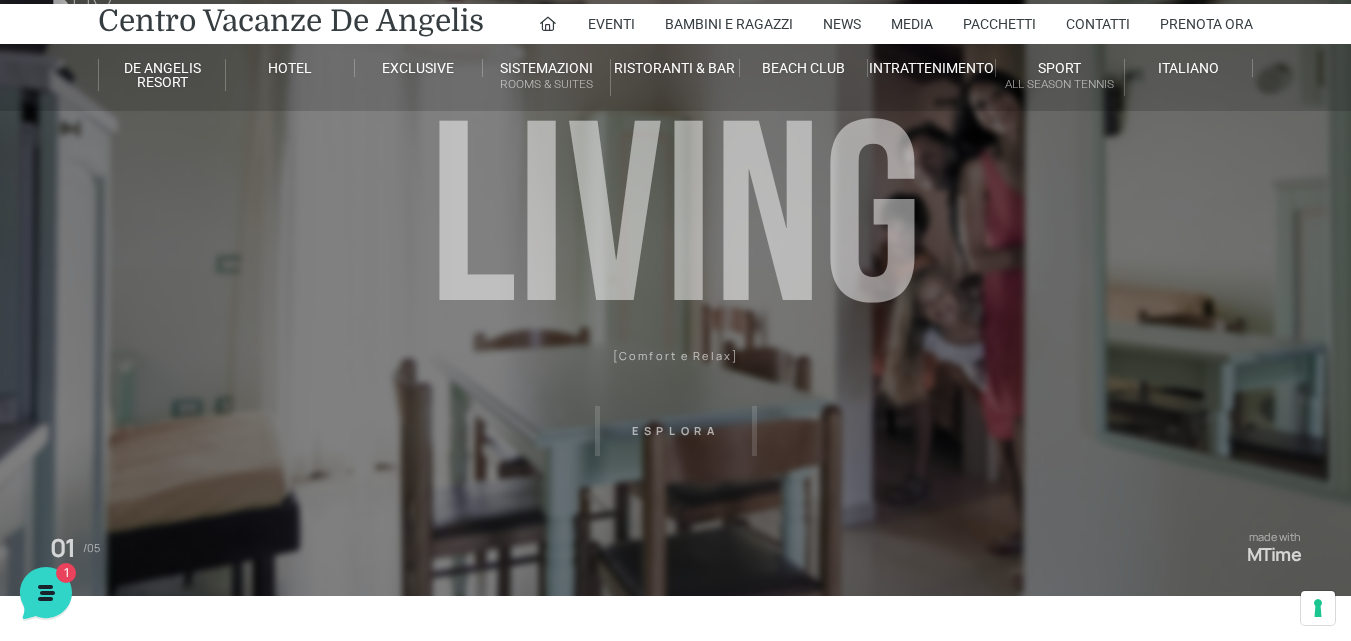scroll, scrollTop: 0, scrollLeft: 0, axis: both 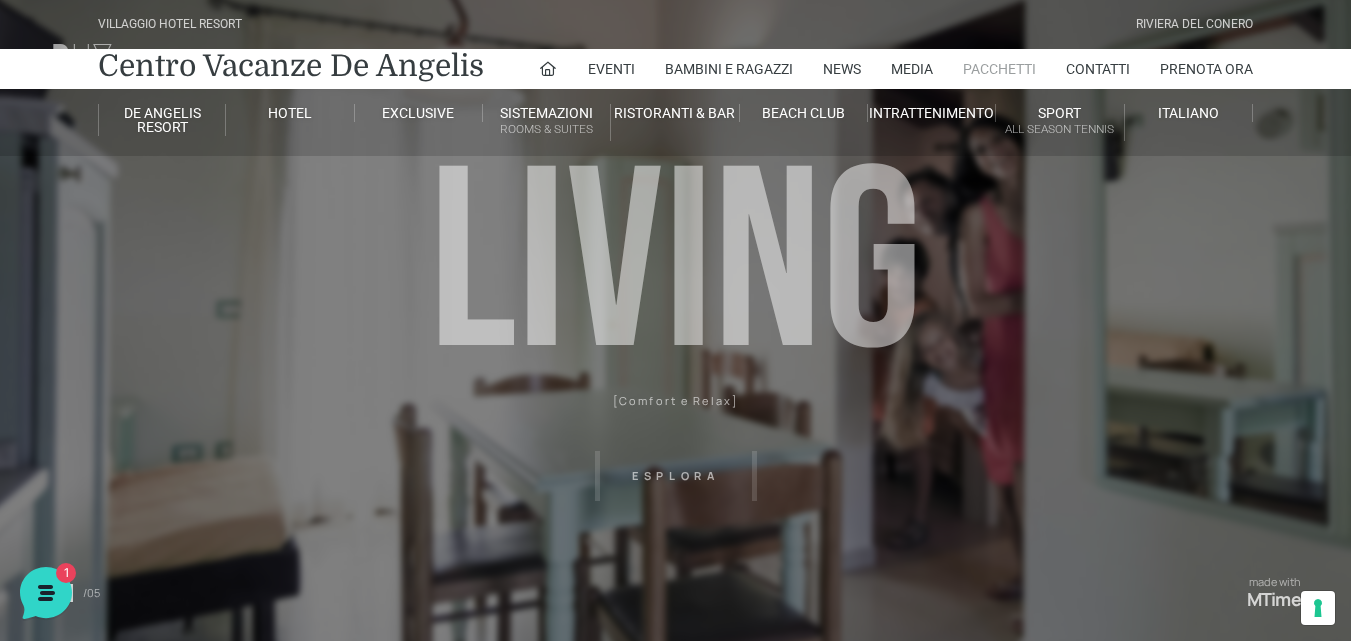 click on "Pacchetti" at bounding box center [999, 69] 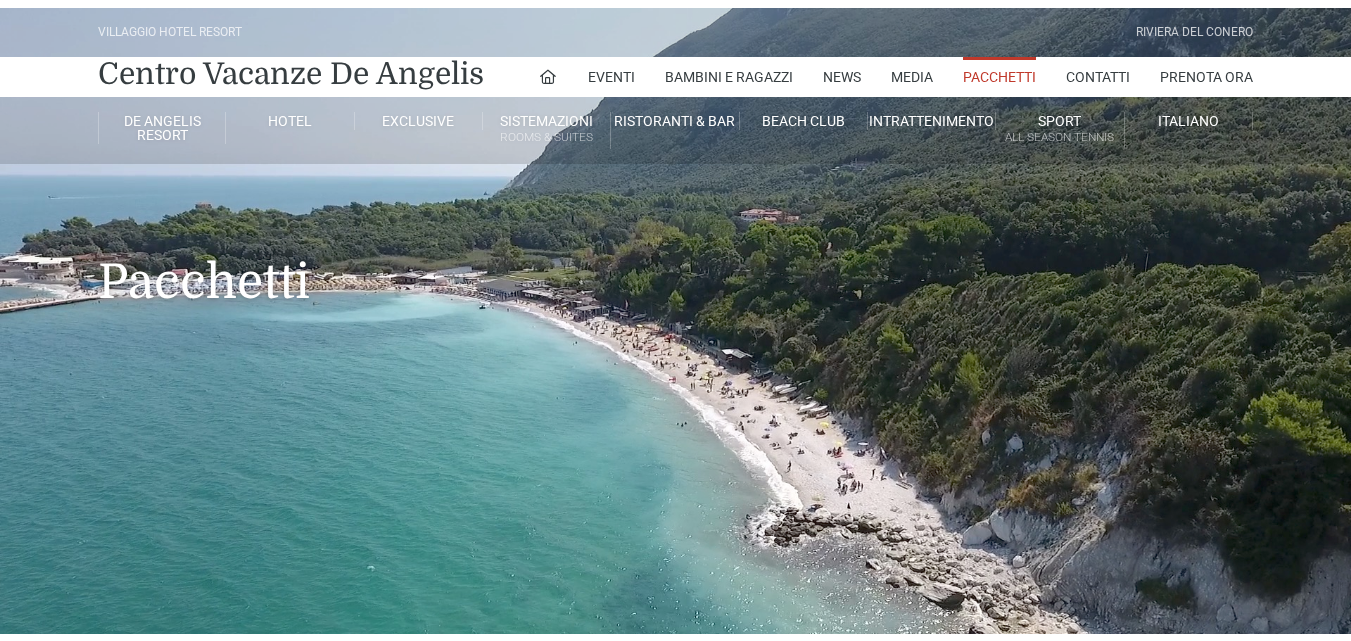 scroll, scrollTop: 0, scrollLeft: 0, axis: both 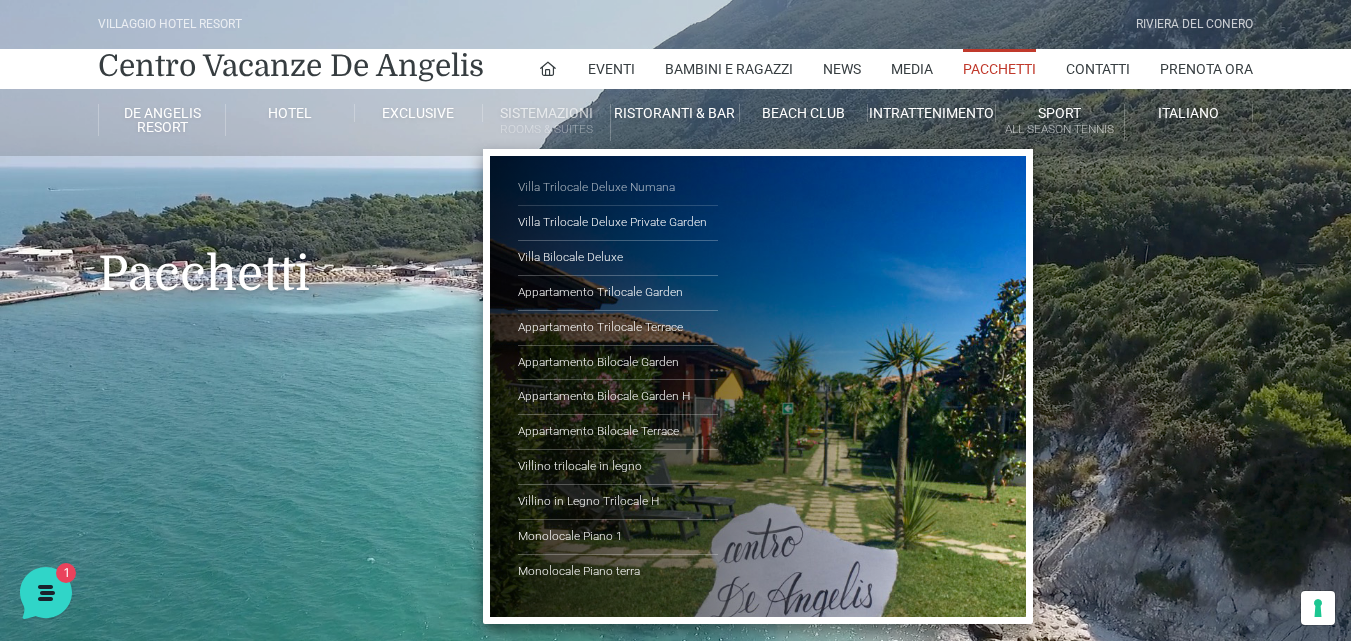 click on "Villa Trilocale Deluxe Numana" at bounding box center (618, 188) 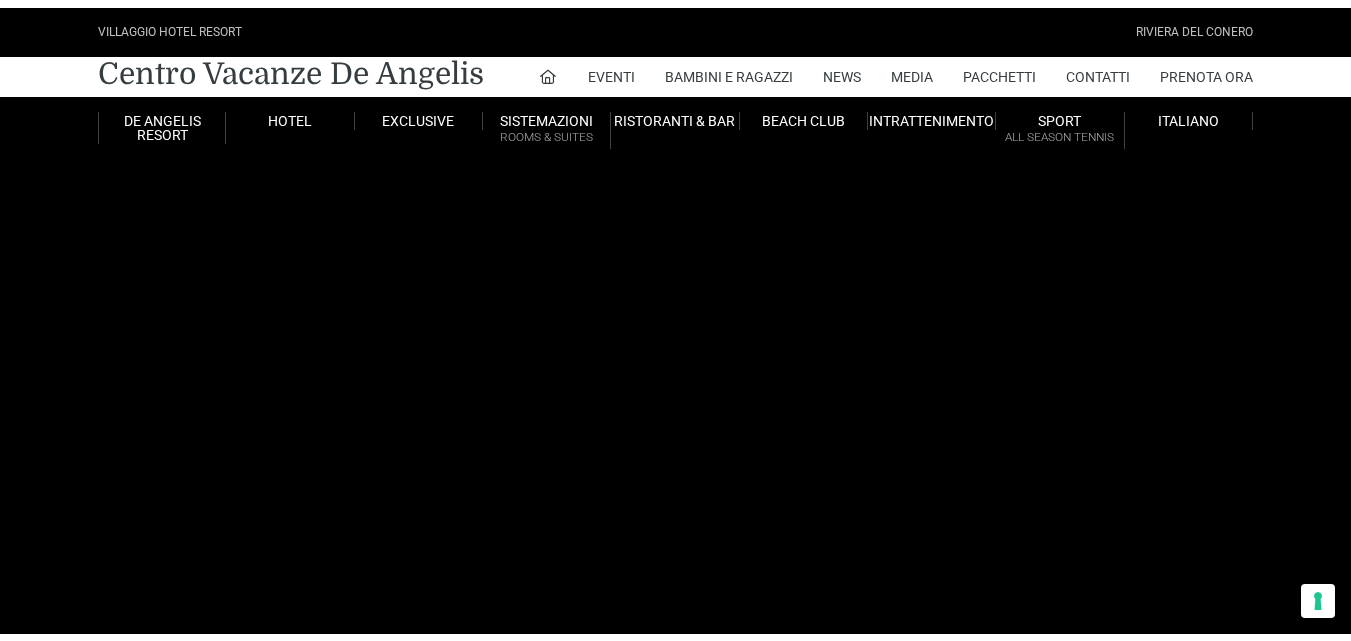 scroll, scrollTop: 0, scrollLeft: 0, axis: both 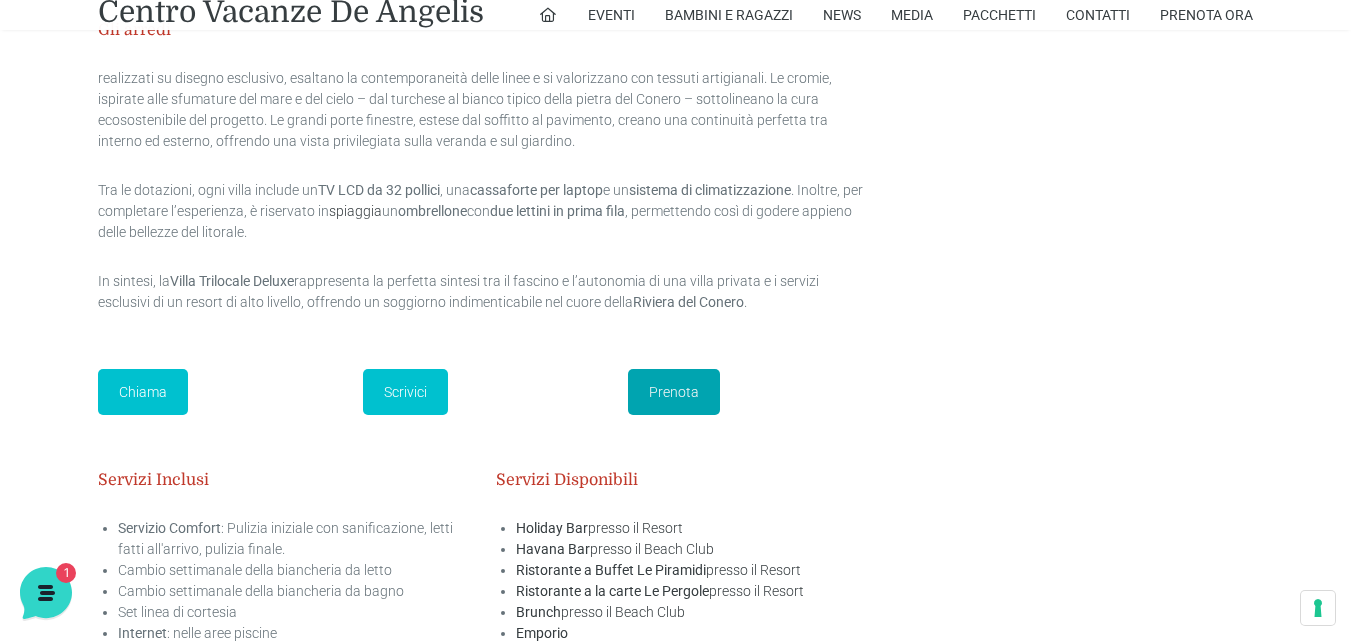 click on "Prenota" at bounding box center (674, 392) 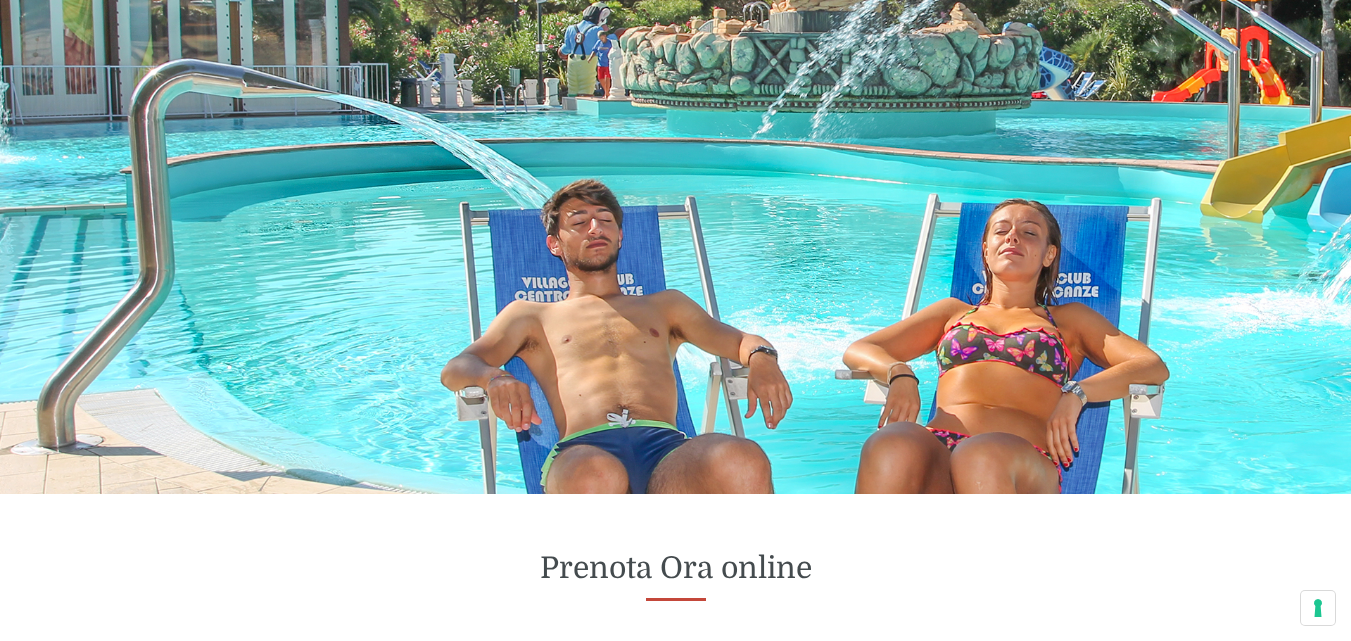 scroll, scrollTop: 600, scrollLeft: 0, axis: vertical 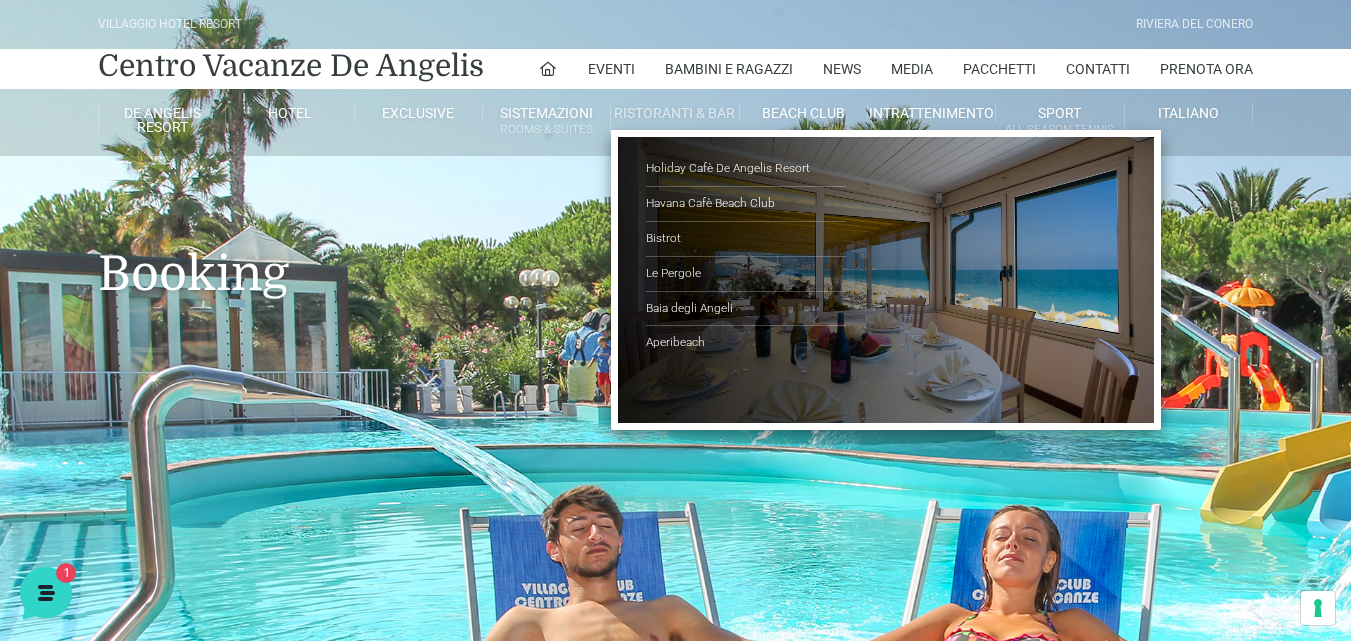 click on "Ristoranti & Bar" at bounding box center (675, 113) 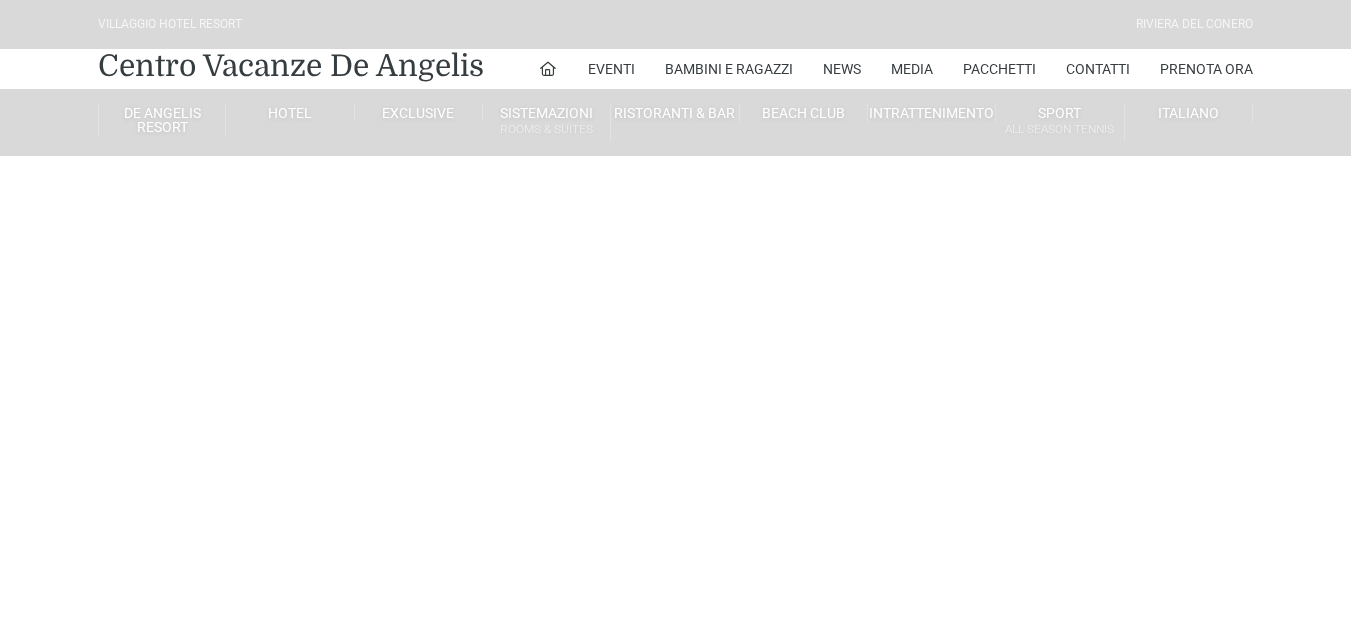 scroll, scrollTop: 0, scrollLeft: 0, axis: both 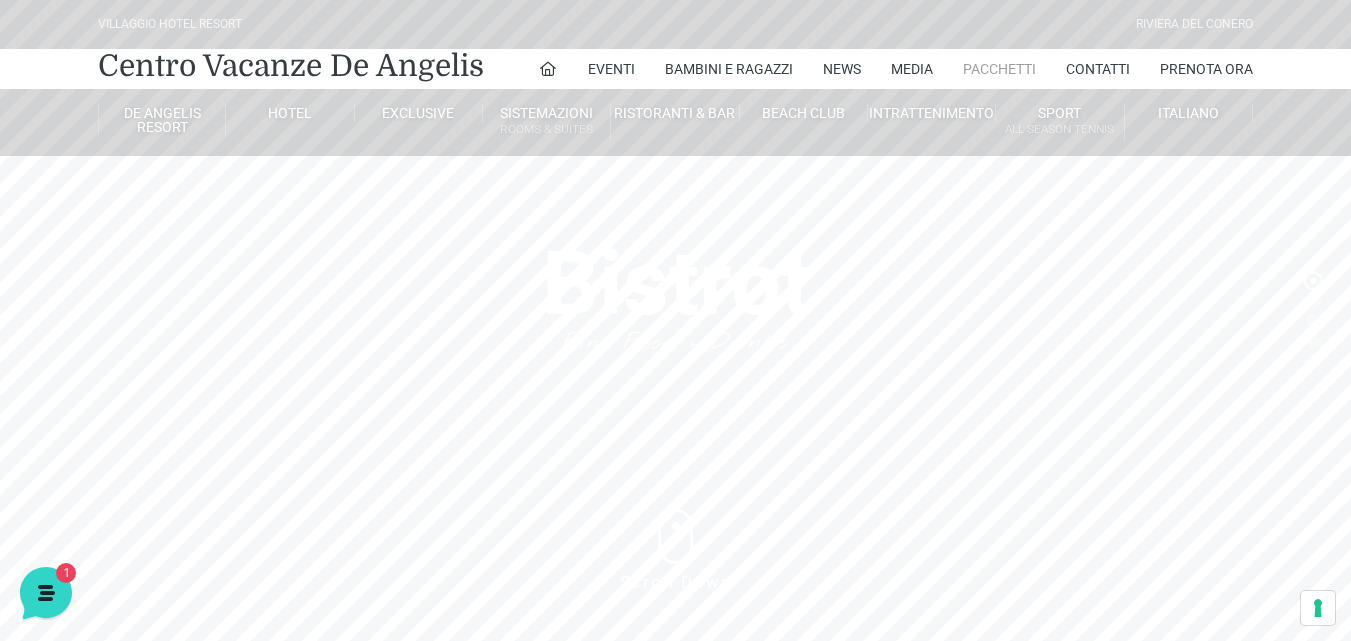 click on "Pacchetti" at bounding box center (999, 69) 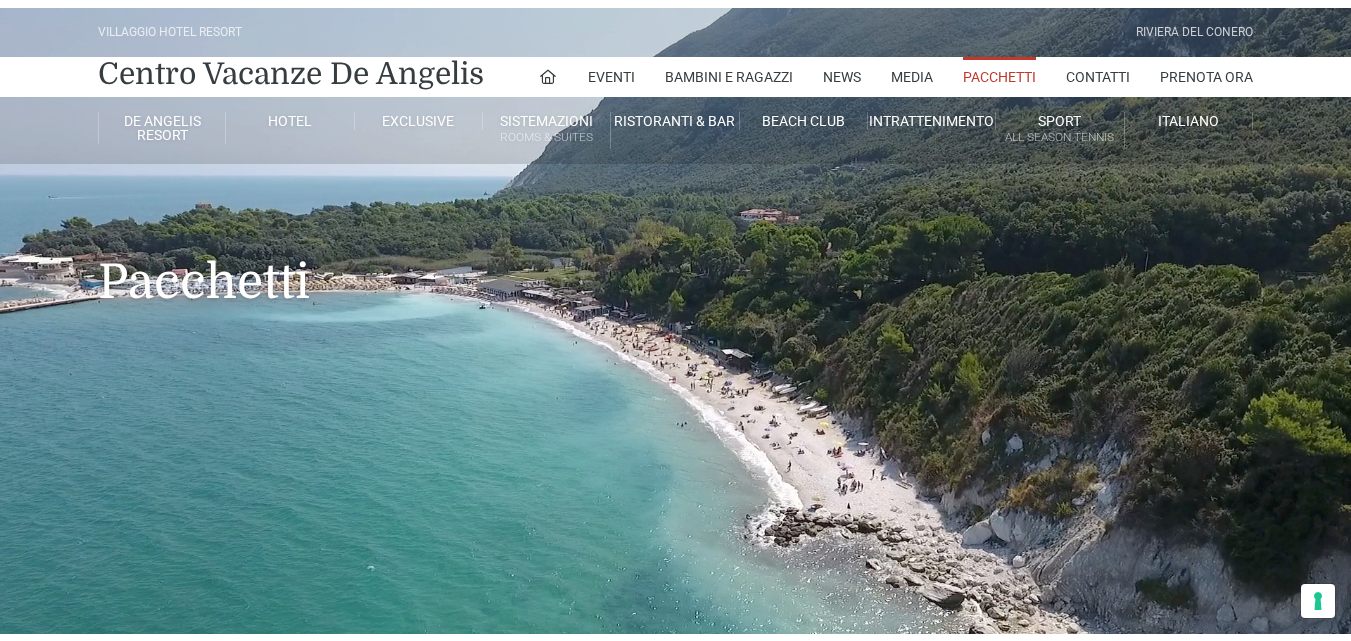 scroll, scrollTop: 0, scrollLeft: 0, axis: both 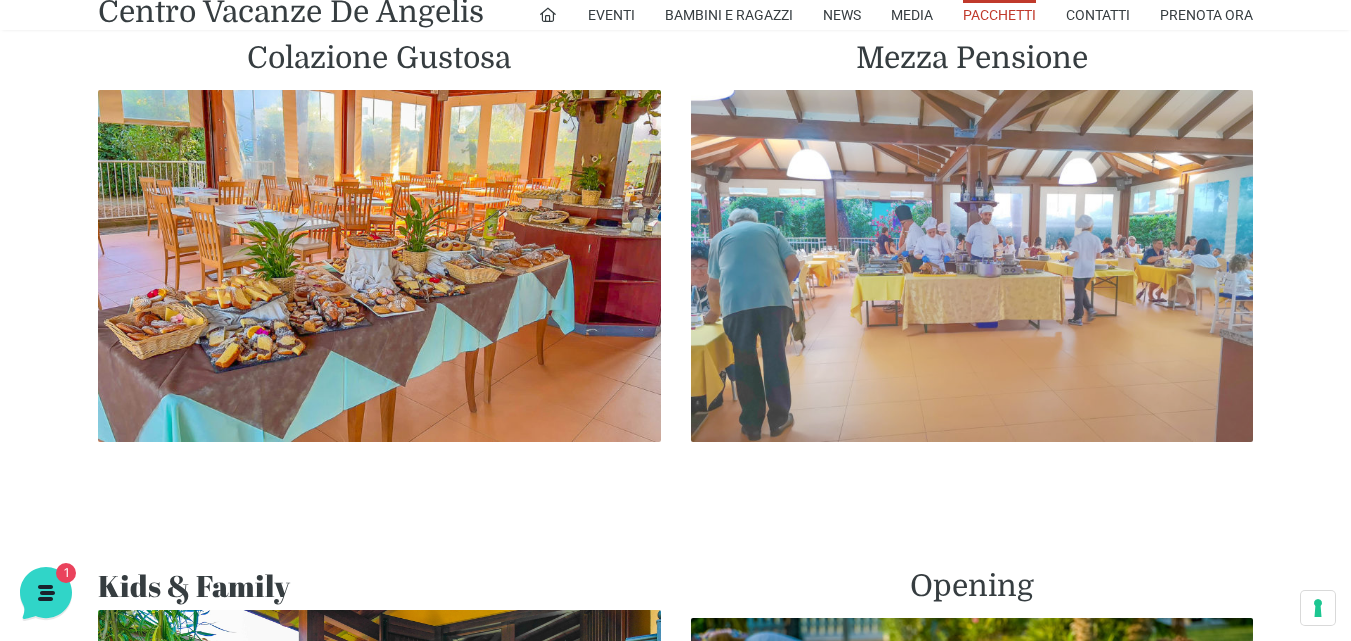 click at bounding box center [972, 266] 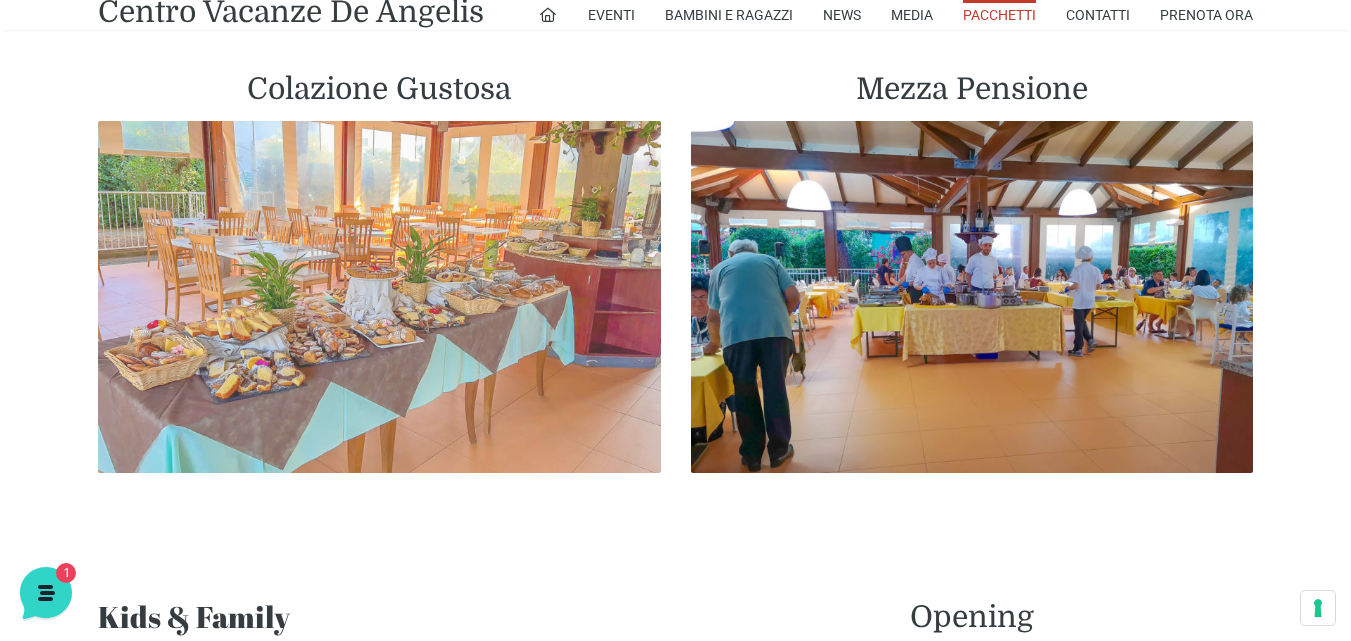 scroll, scrollTop: 1200, scrollLeft: 0, axis: vertical 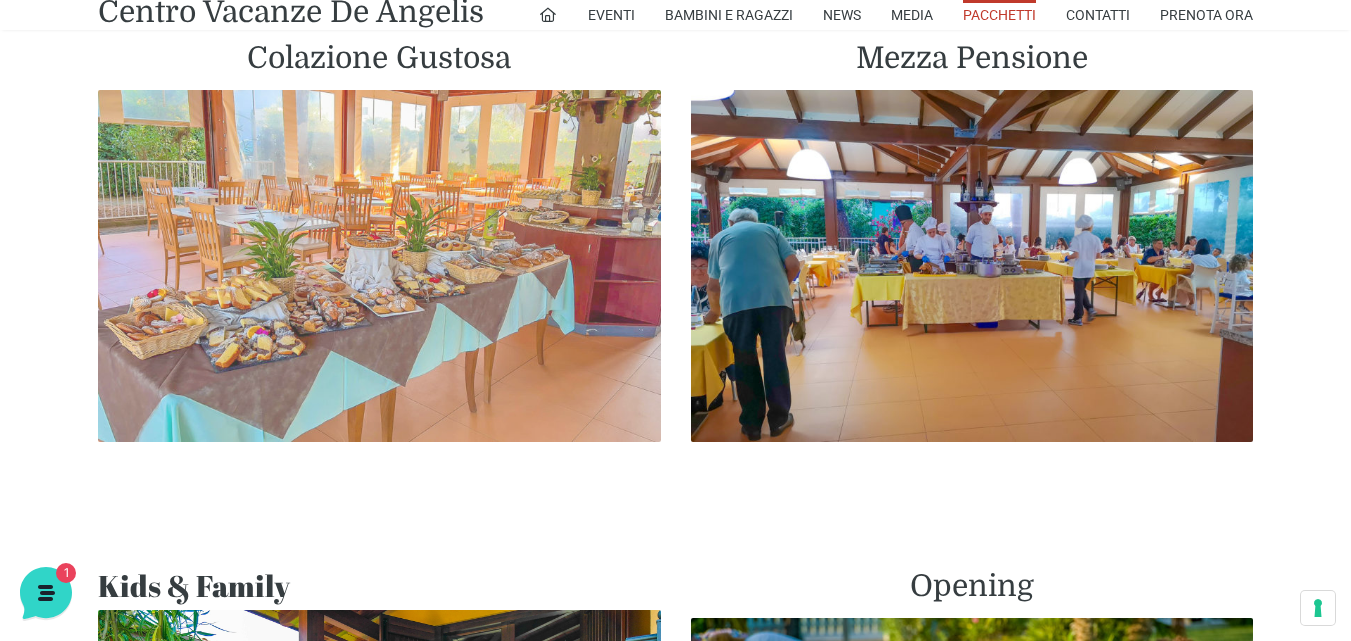 click at bounding box center [379, 266] 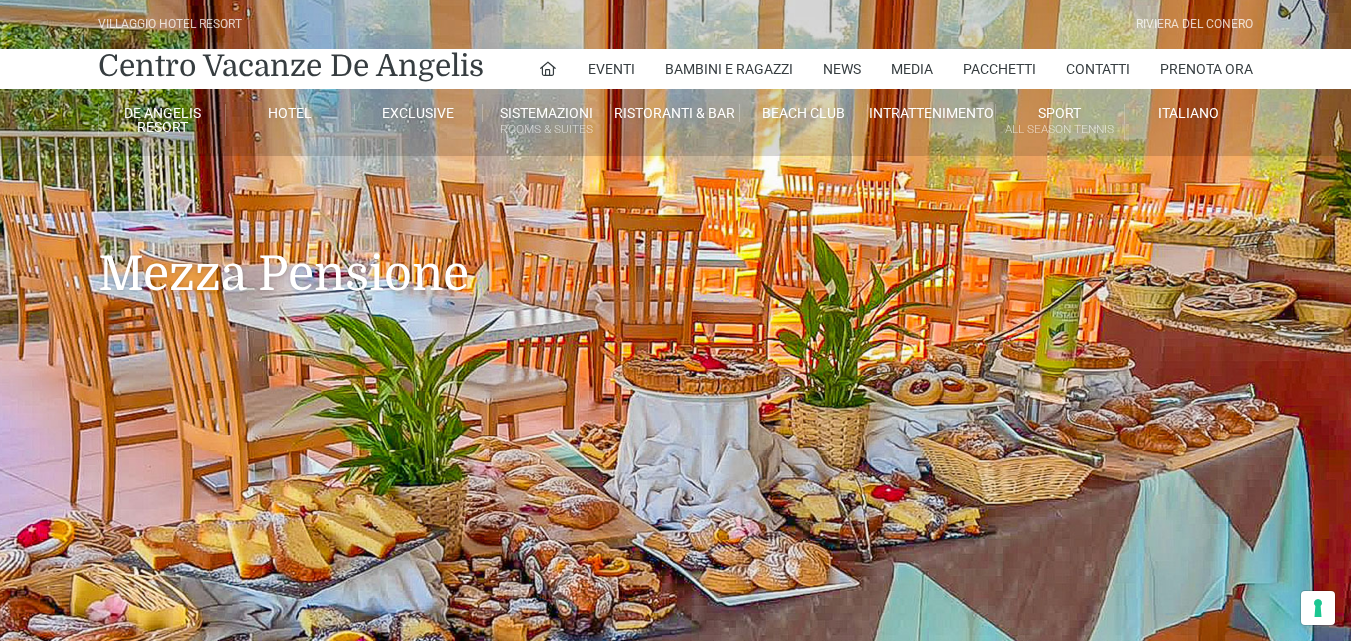 scroll, scrollTop: 0, scrollLeft: 0, axis: both 